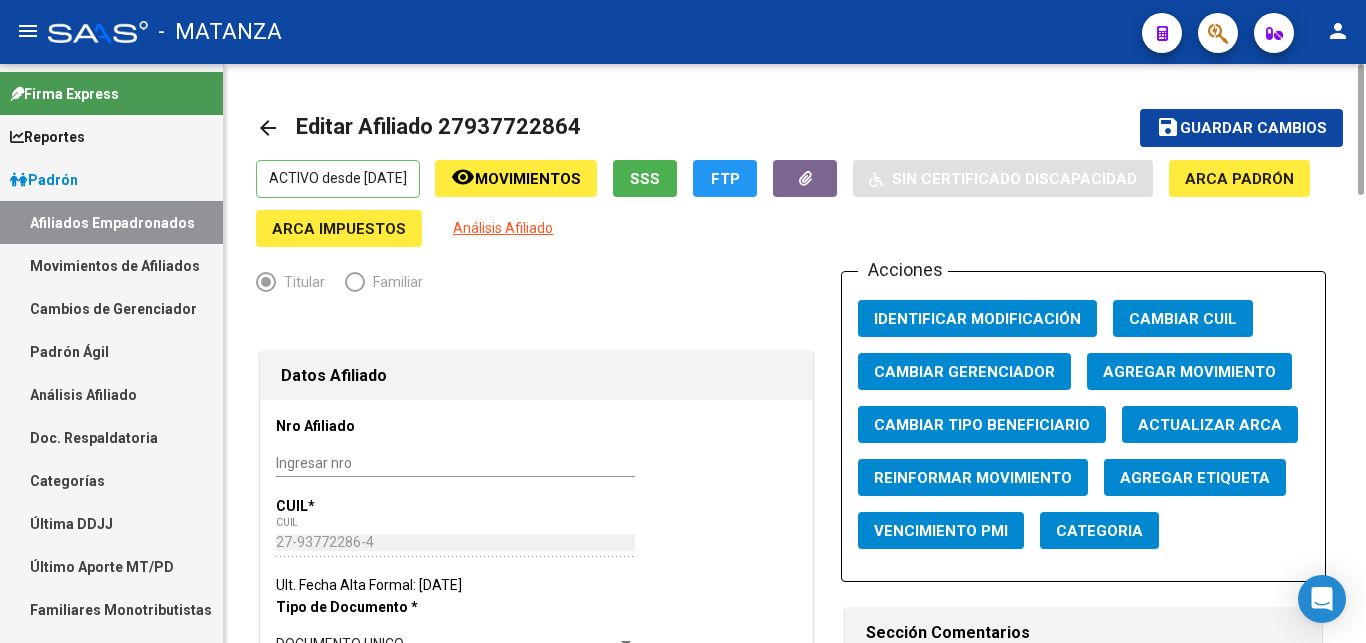 scroll, scrollTop: 0, scrollLeft: 0, axis: both 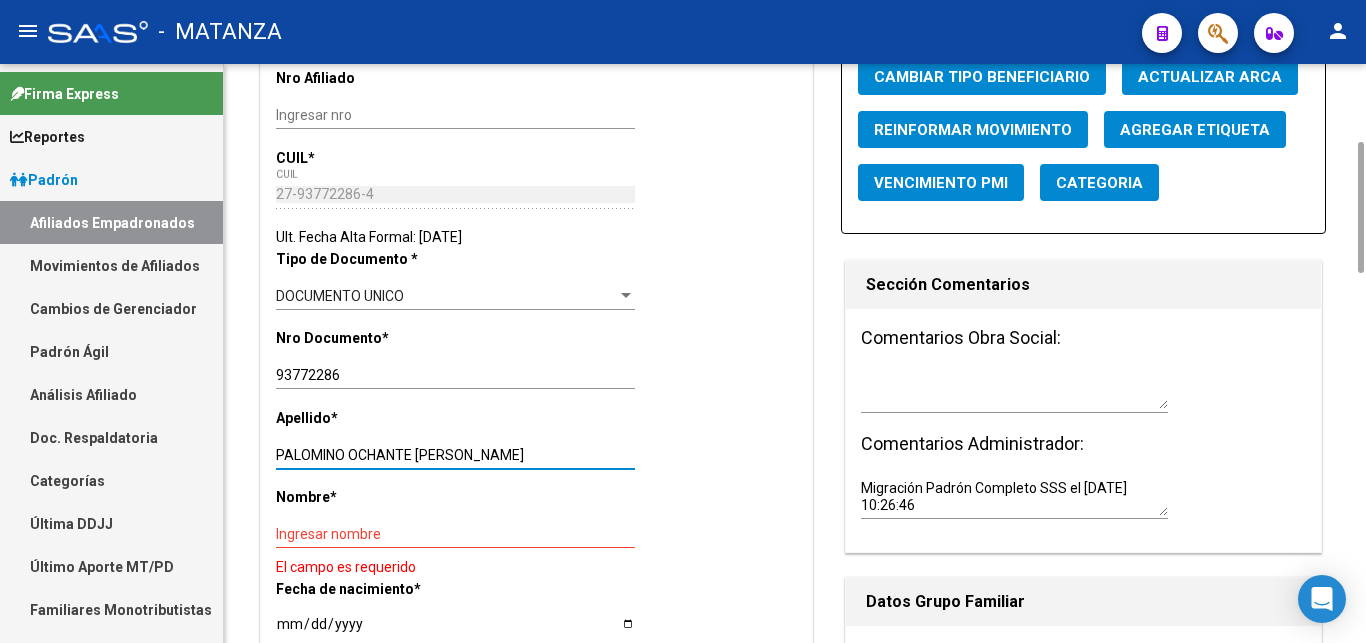 drag, startPoint x: 413, startPoint y: 457, endPoint x: 559, endPoint y: 459, distance: 146.0137 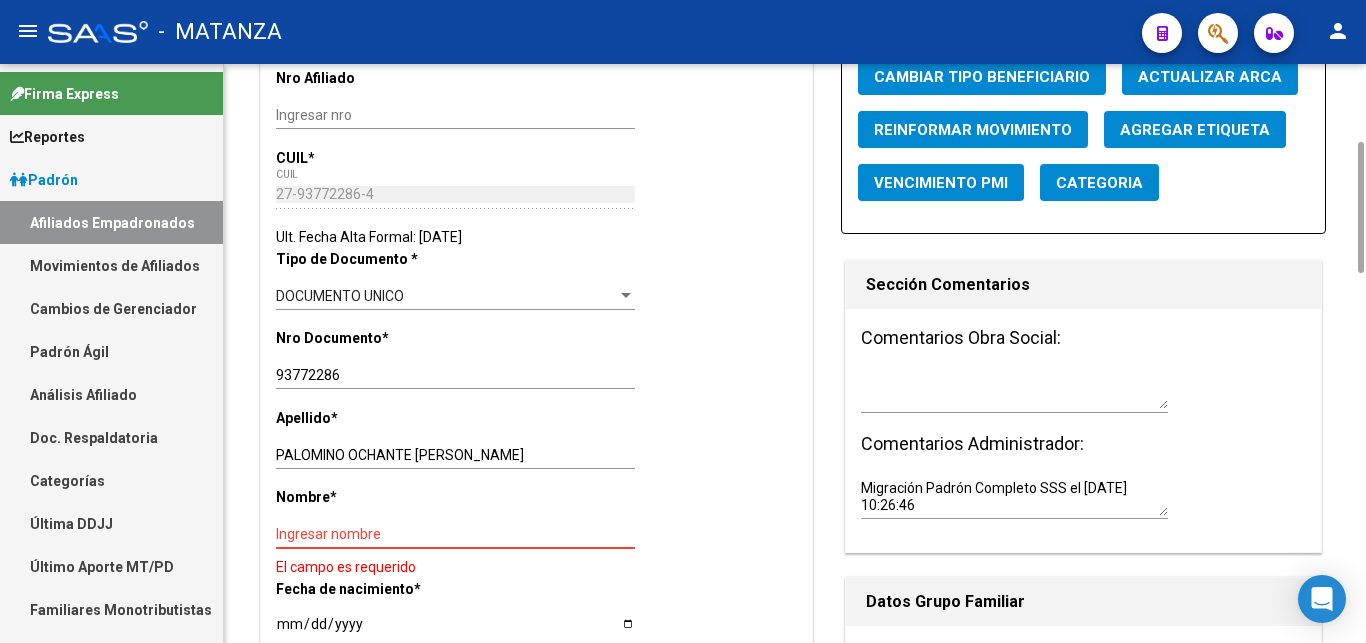 paste on "[PERSON_NAME]" 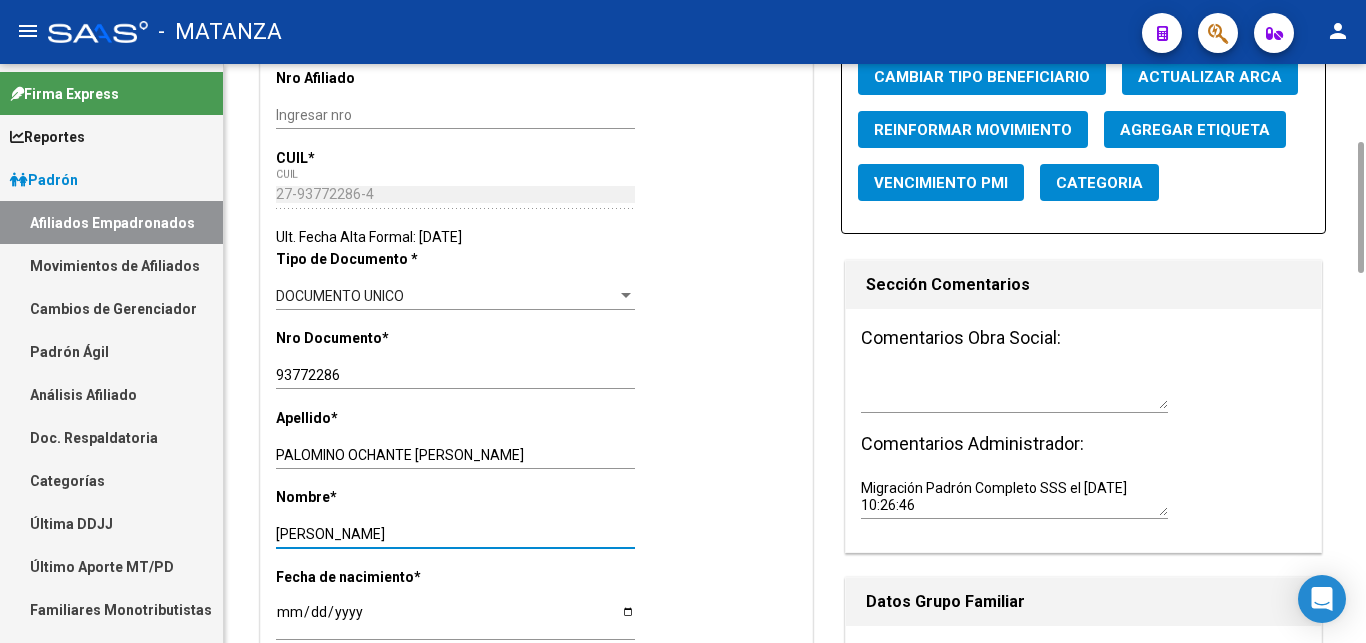 type on "[PERSON_NAME]" 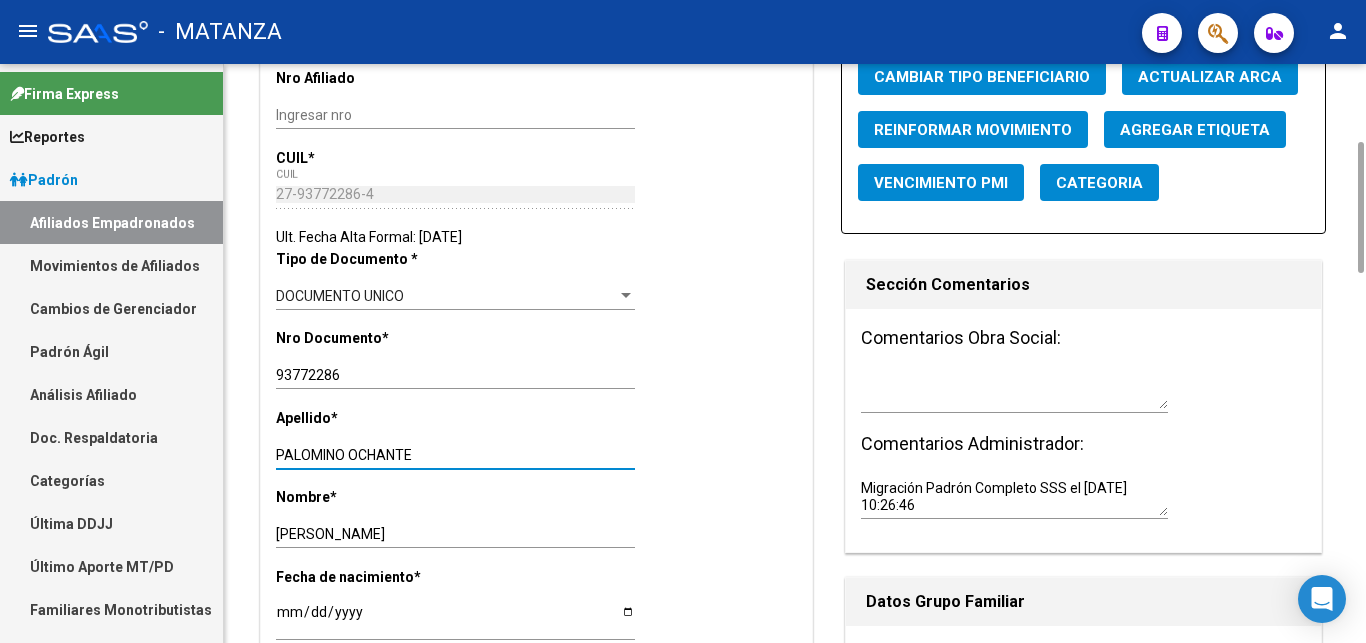 type on "PALOMINO OCHANTE" 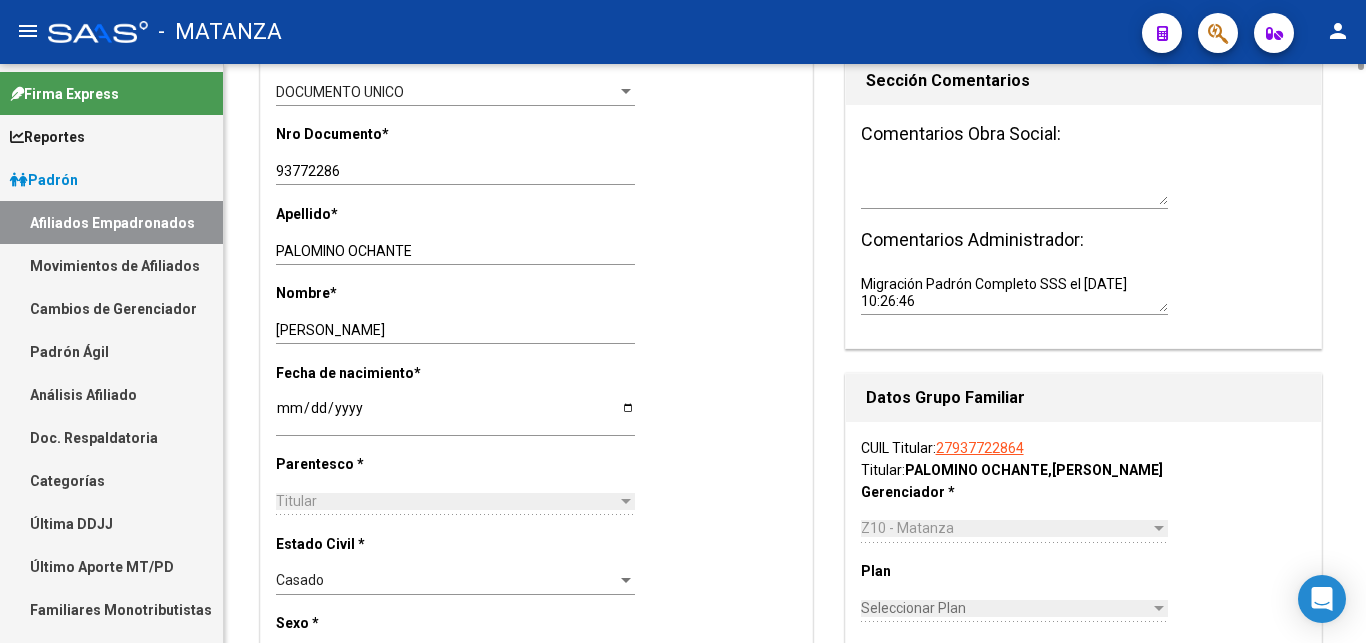 scroll, scrollTop: 144, scrollLeft: 0, axis: vertical 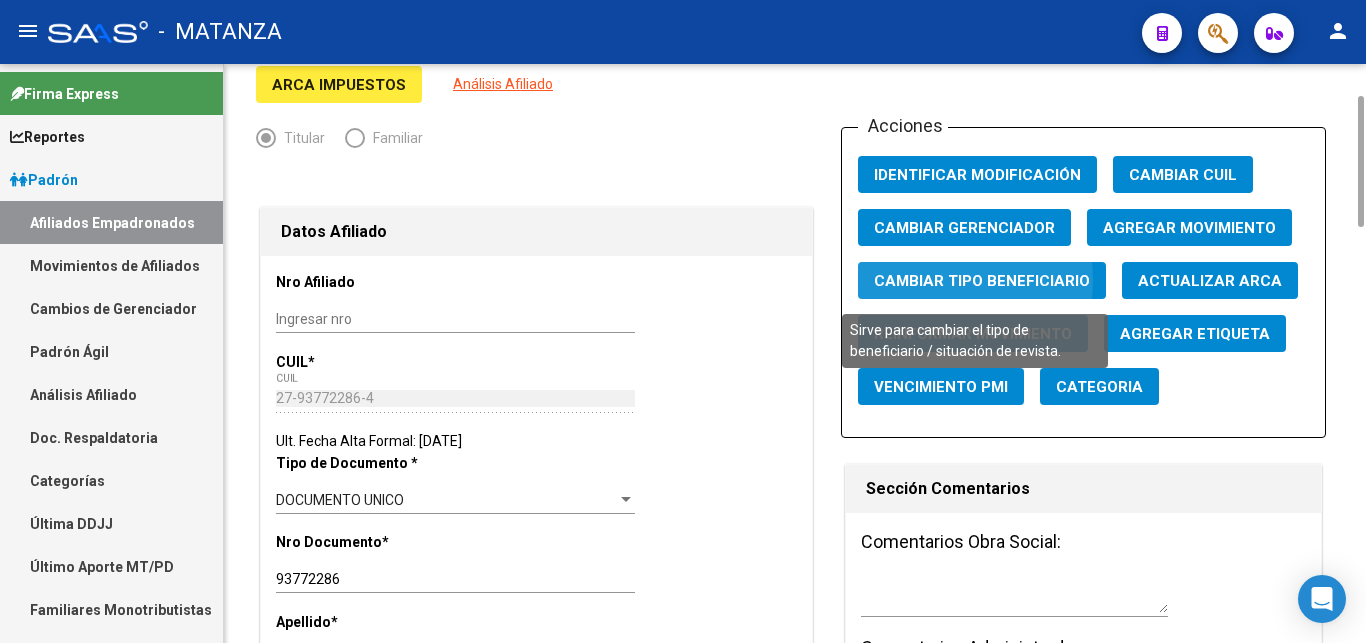 click on "Cambiar Tipo Beneficiario" 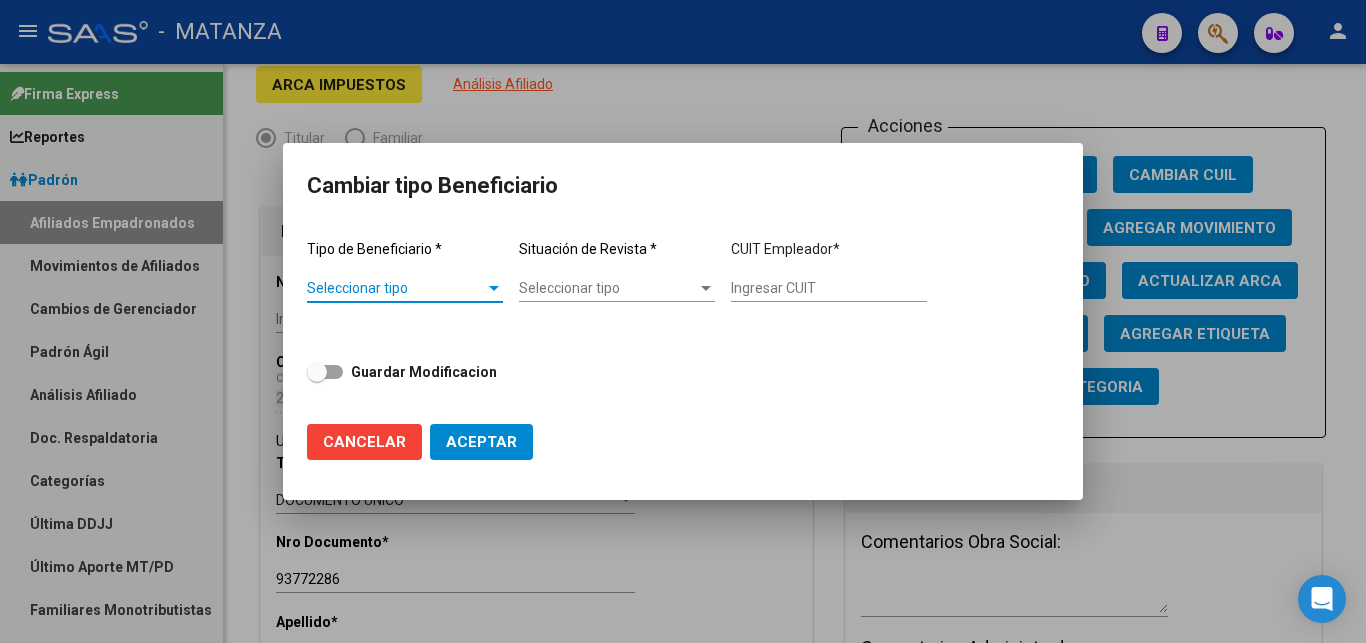 click at bounding box center (494, 288) 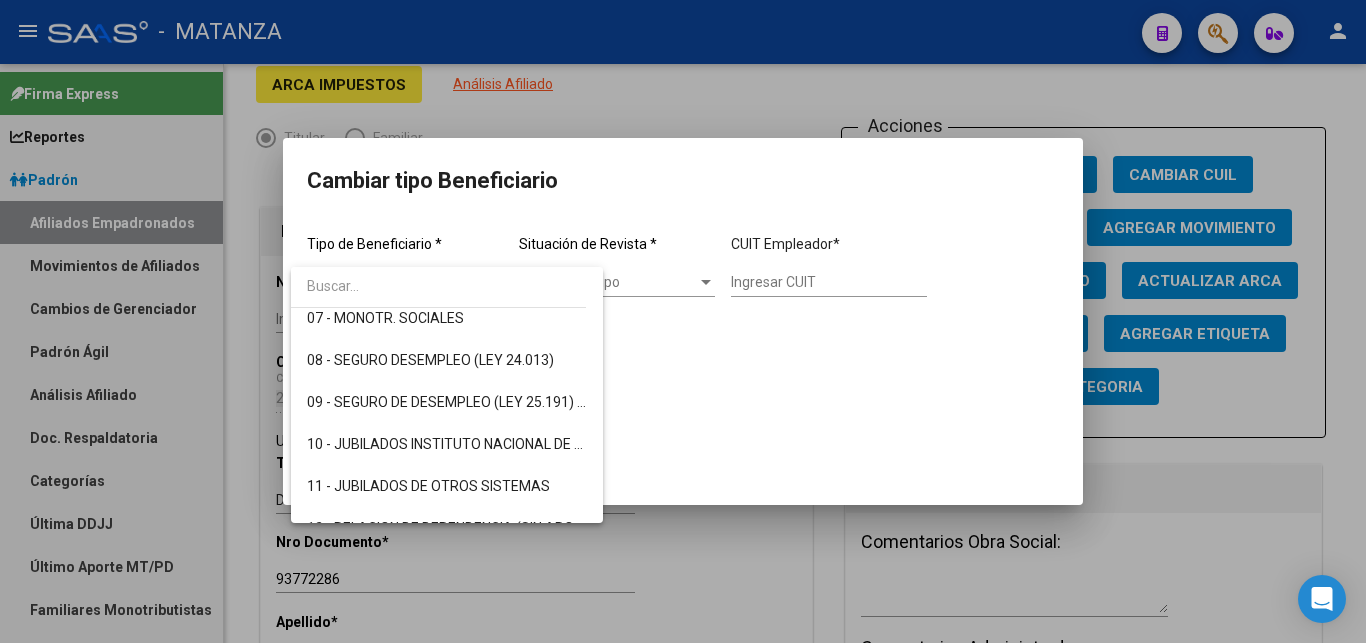 scroll, scrollTop: 332, scrollLeft: 0, axis: vertical 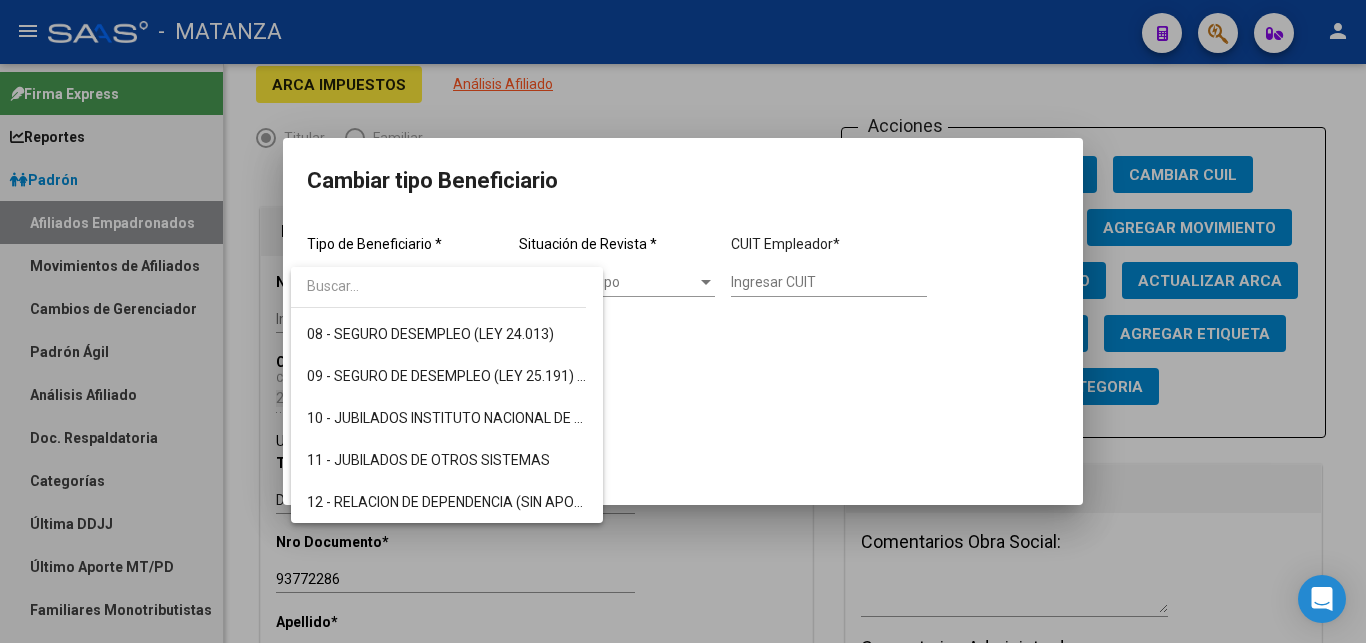 click at bounding box center (683, 321) 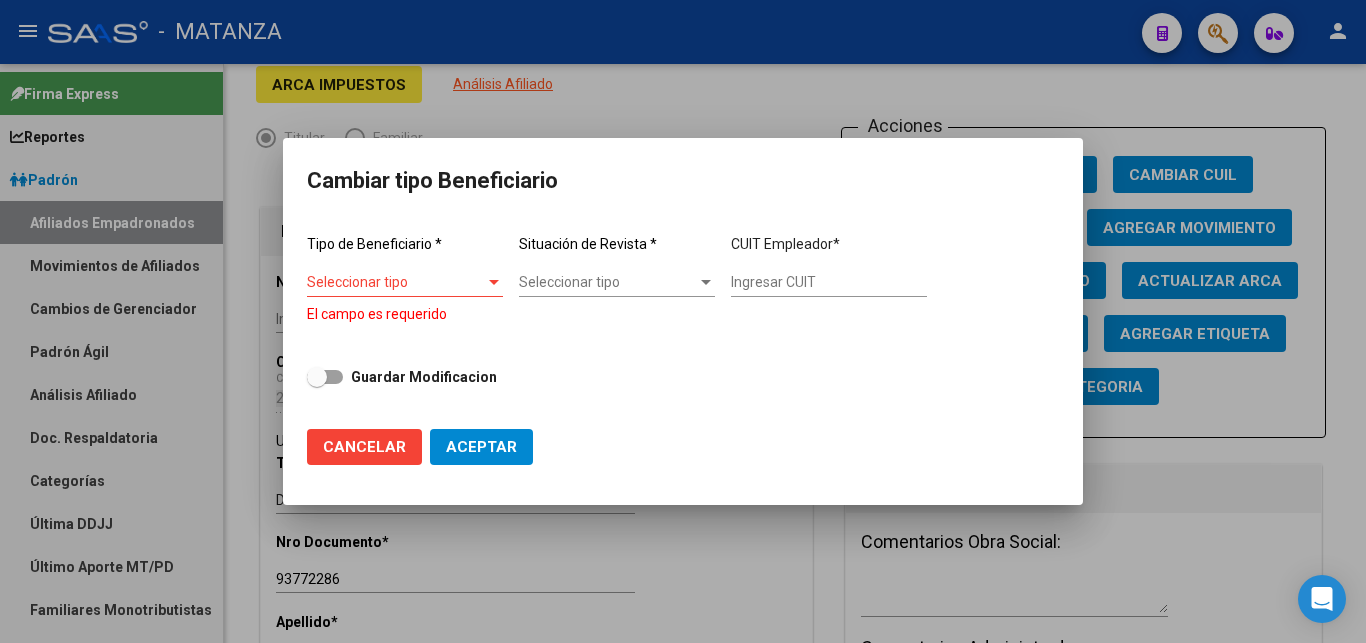 click at bounding box center [683, 321] 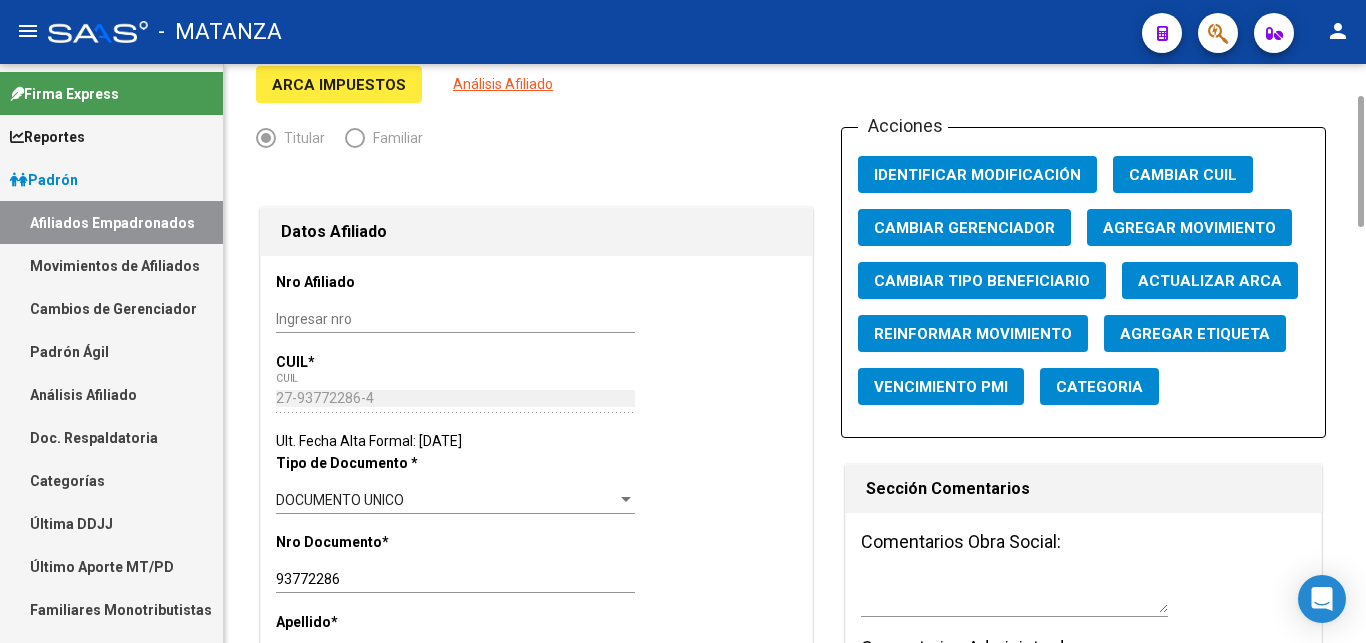 click on "Agregar Movimiento" 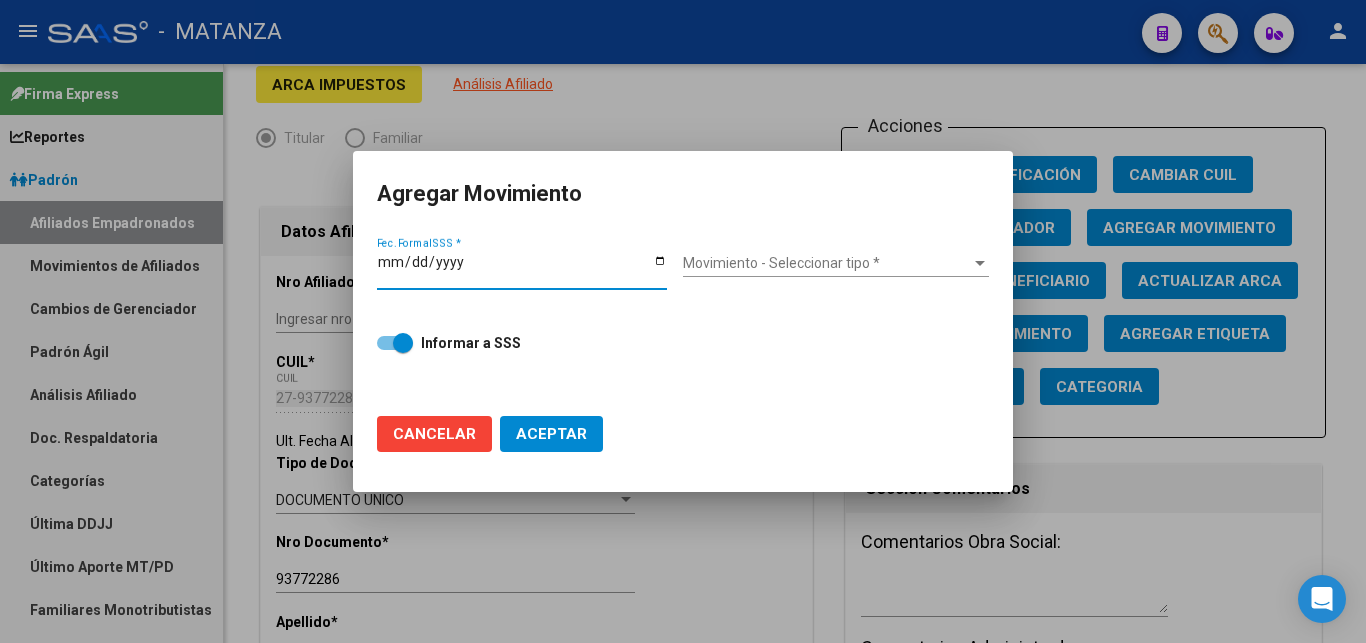 click at bounding box center (980, 263) 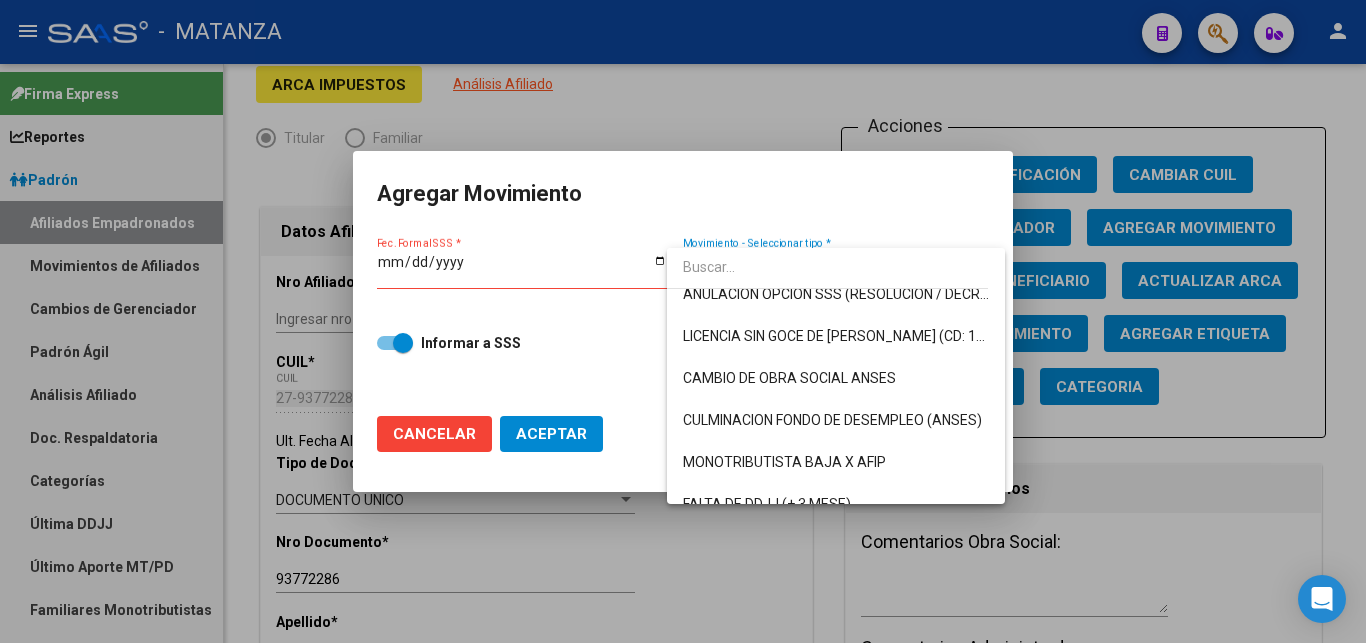 scroll, scrollTop: 408, scrollLeft: 0, axis: vertical 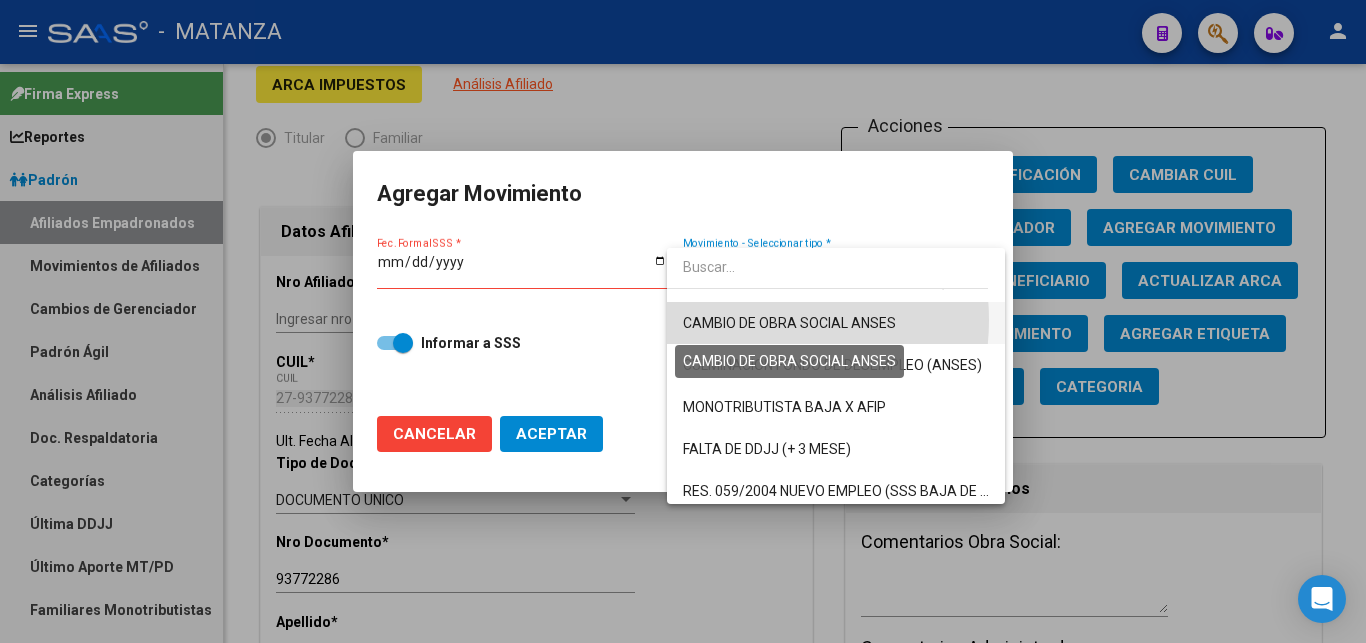 drag, startPoint x: 742, startPoint y: 320, endPoint x: 715, endPoint y: 323, distance: 27.166155 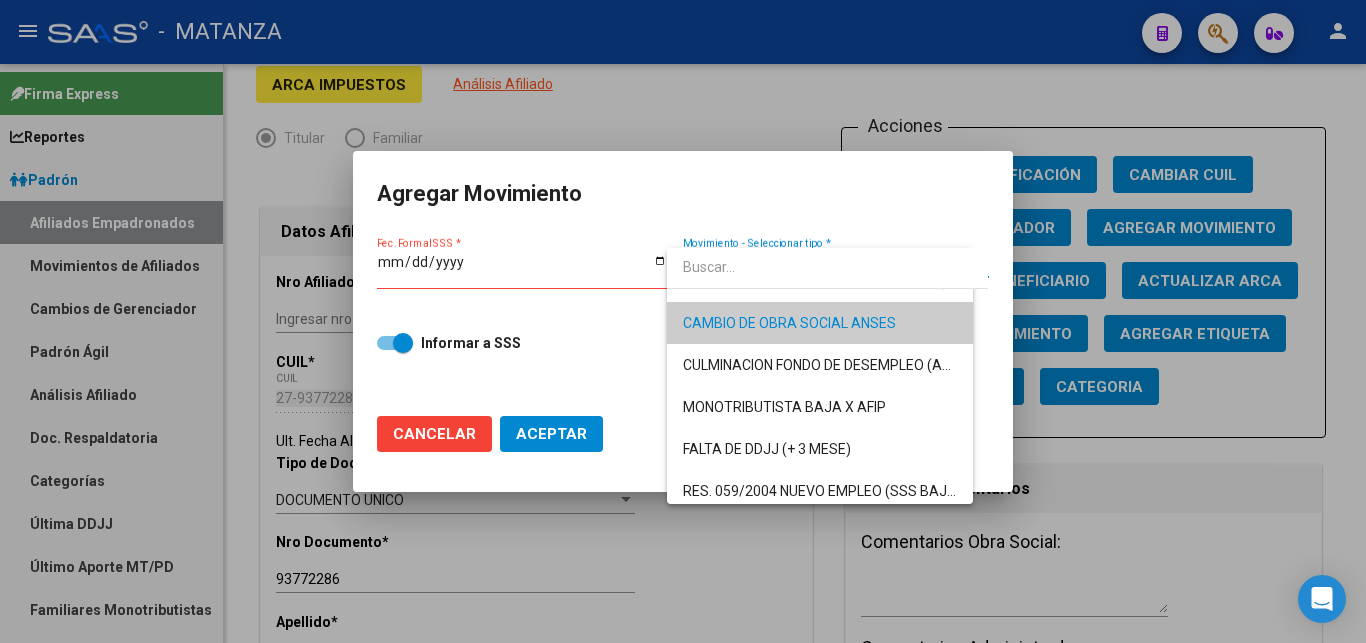 scroll, scrollTop: 0, scrollLeft: 0, axis: both 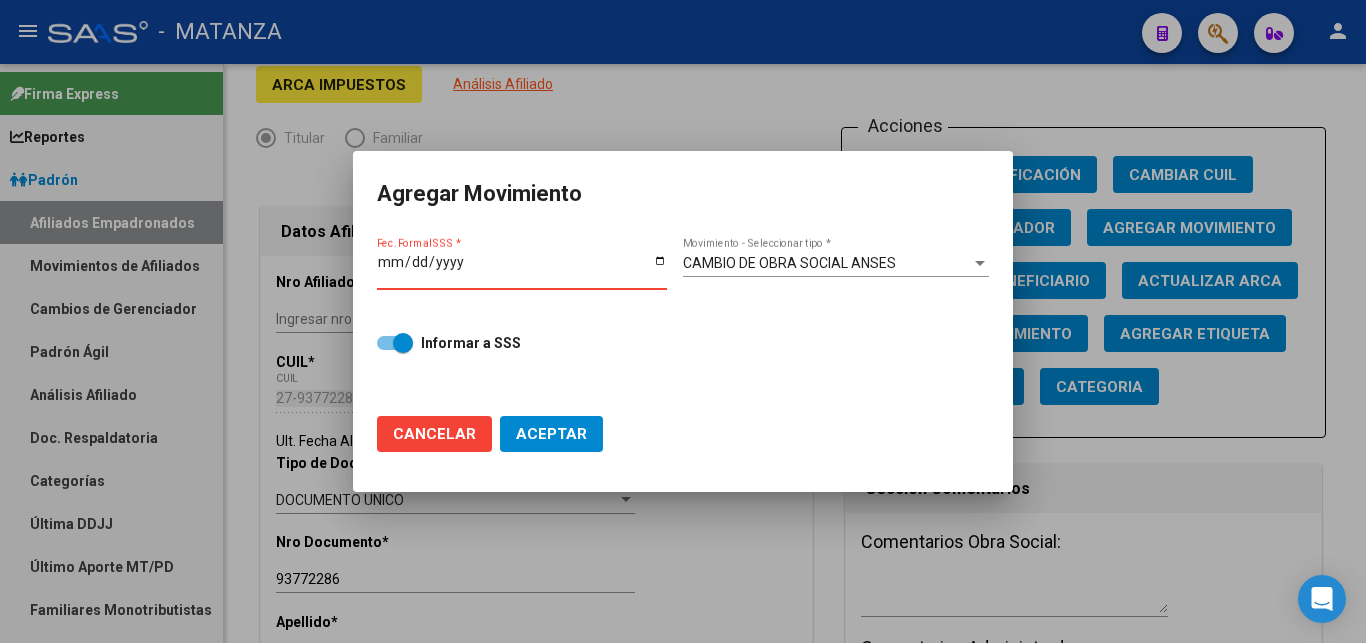 click on "Fec. Formal SSS *" at bounding box center (522, 269) 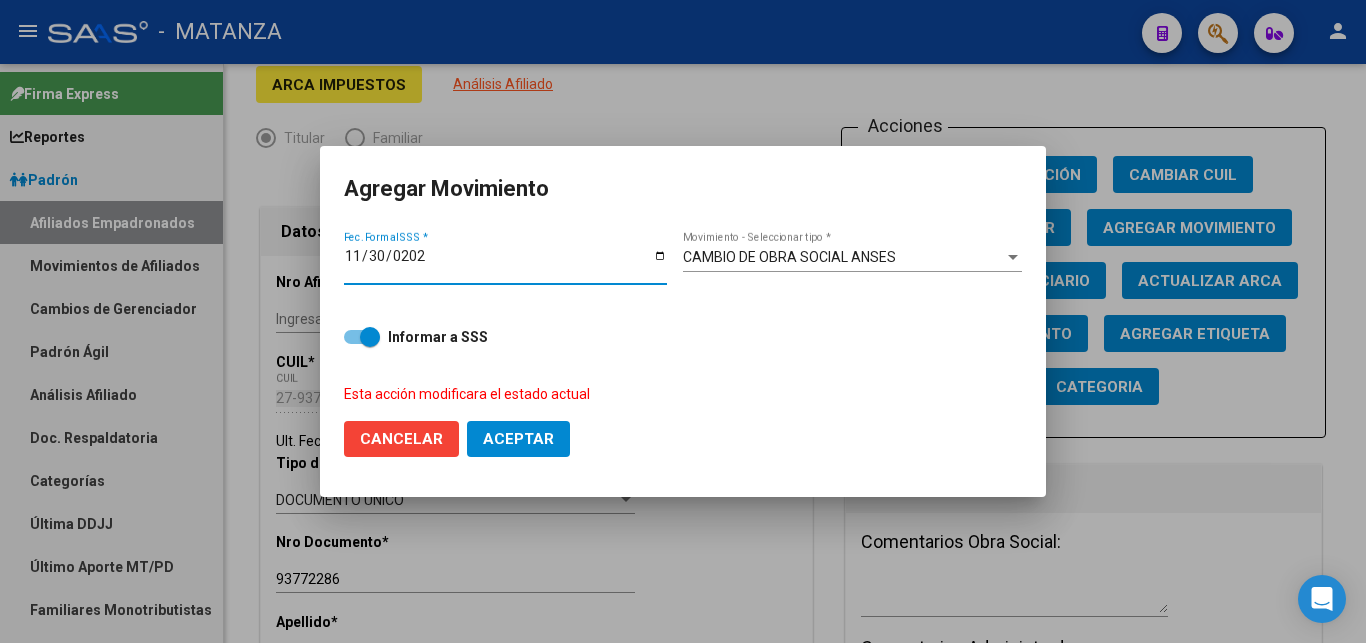 type on "[DATE]" 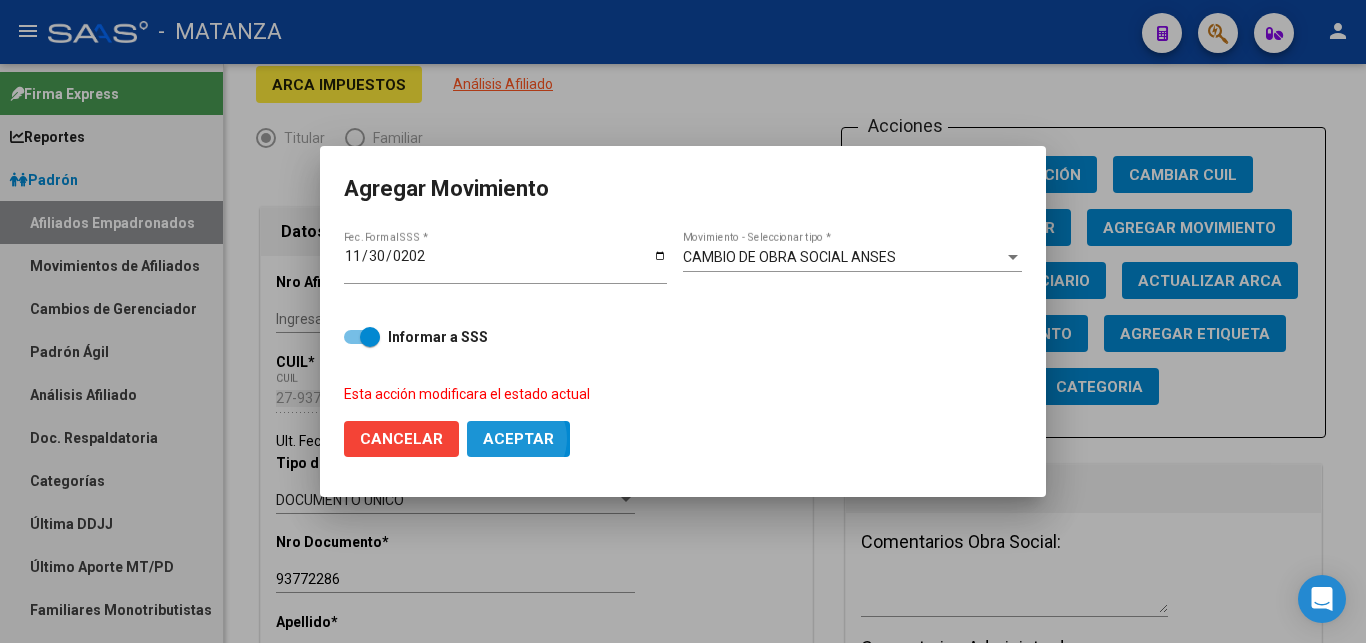click on "Aceptar" 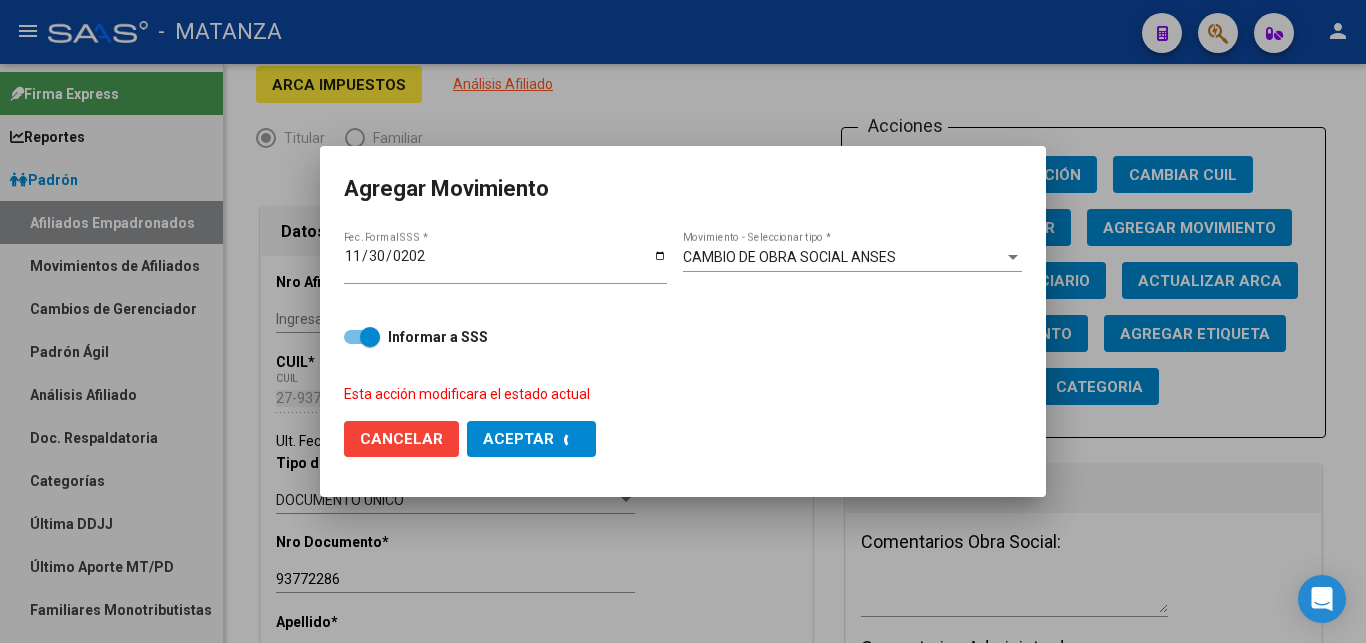 checkbox on "false" 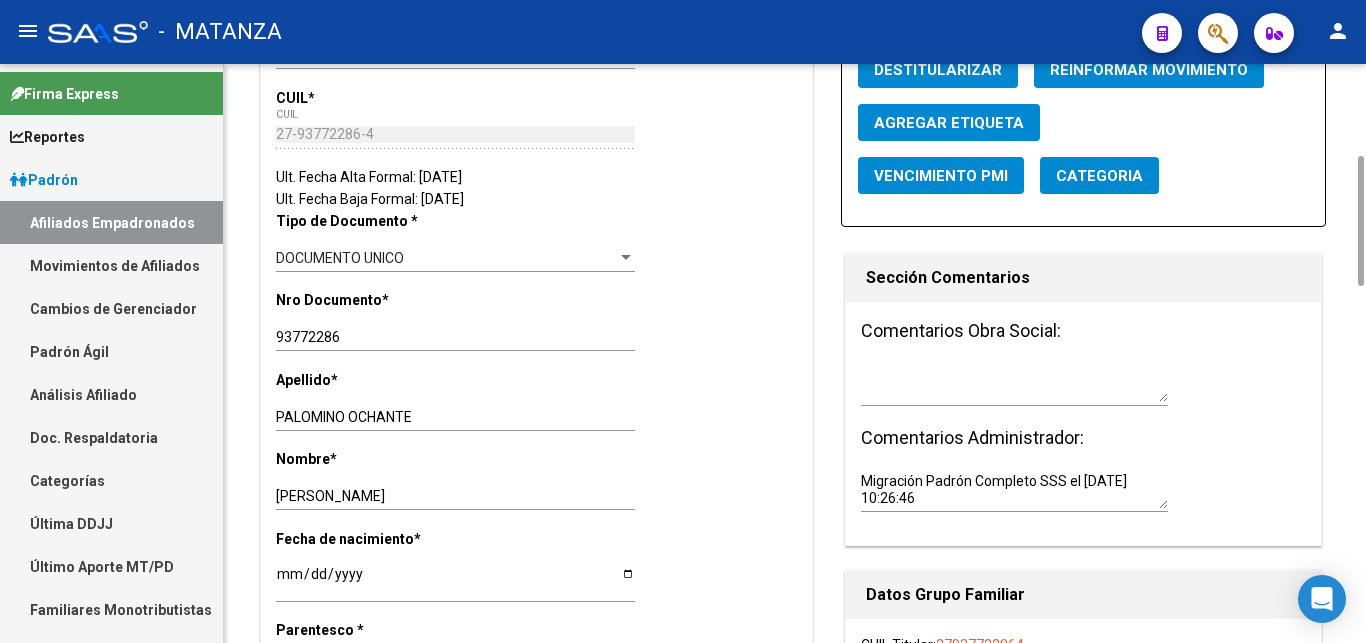 scroll, scrollTop: 0, scrollLeft: 0, axis: both 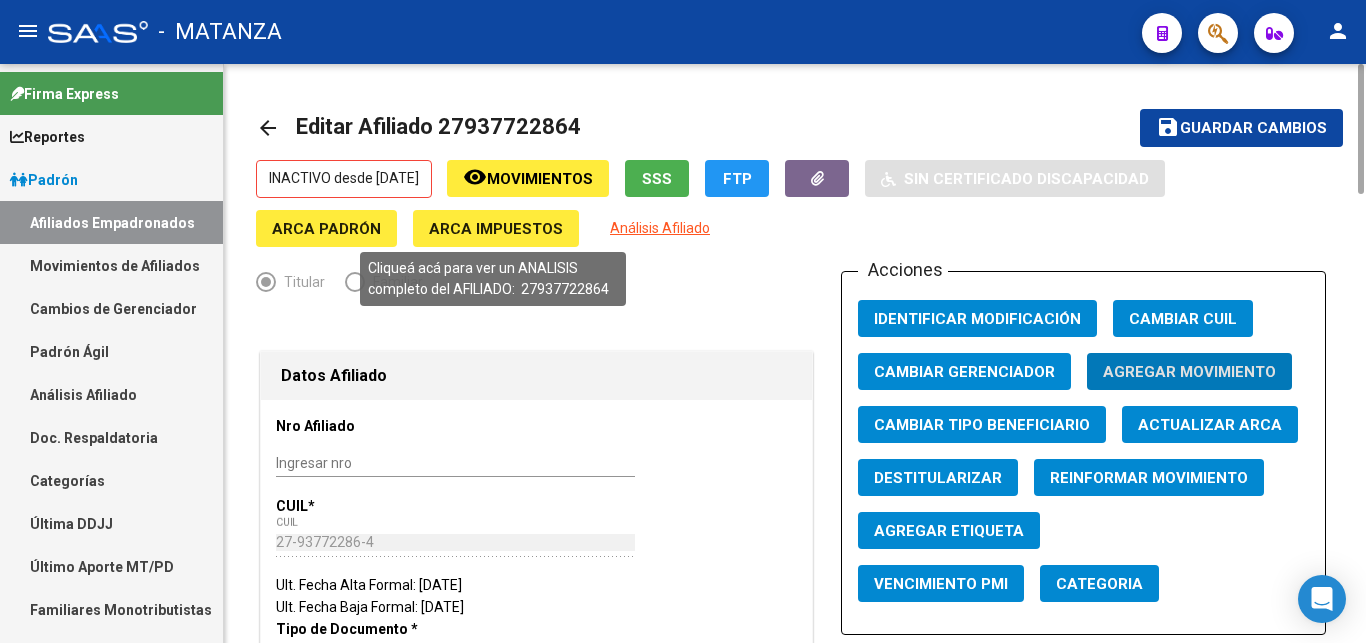 click on "Análisis Afiliado" 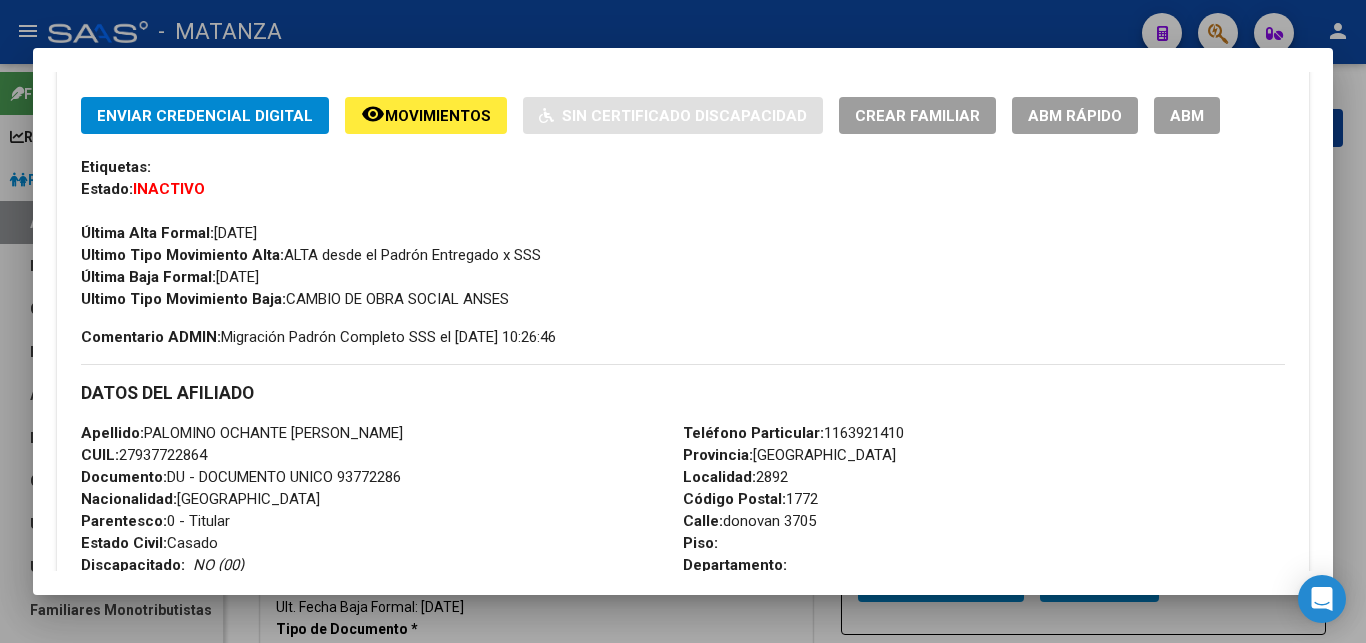 scroll, scrollTop: 510, scrollLeft: 0, axis: vertical 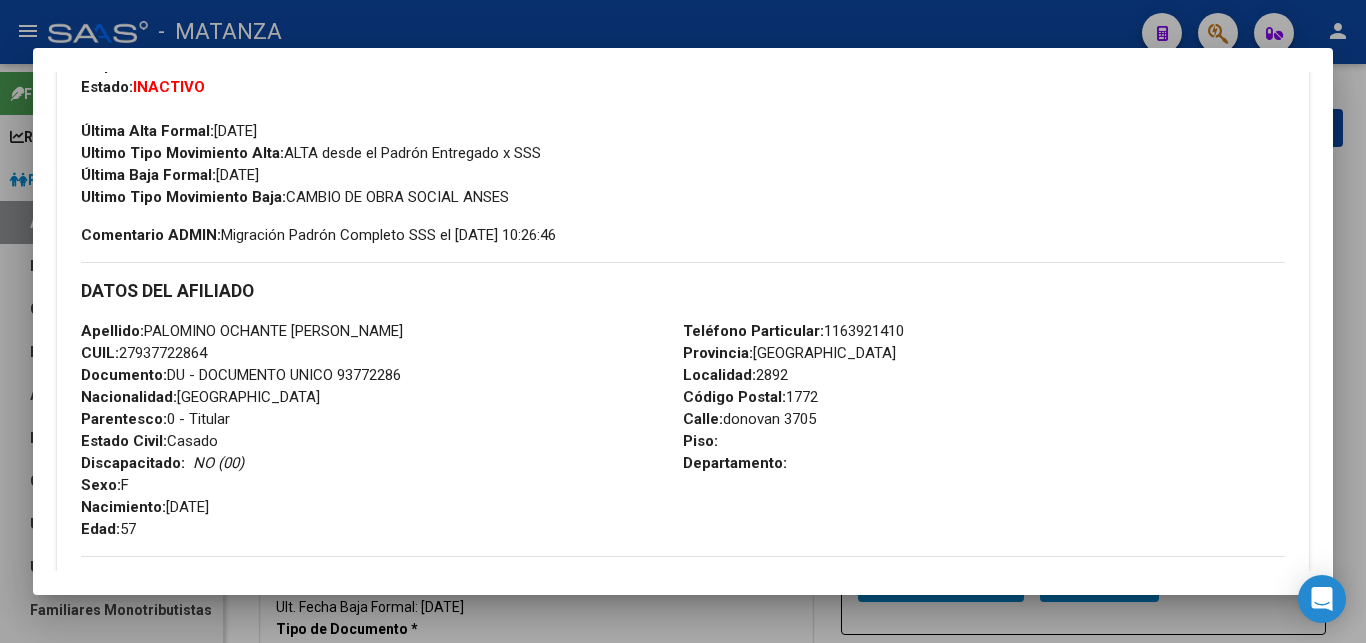 click at bounding box center (683, 321) 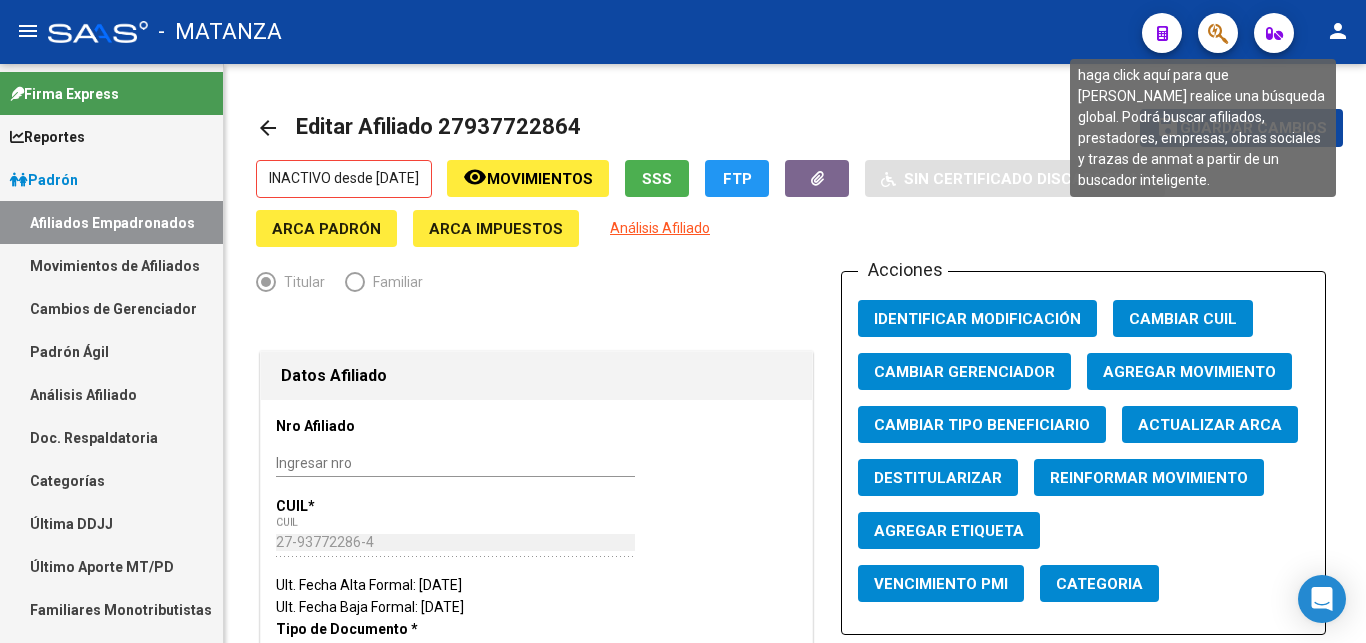 click 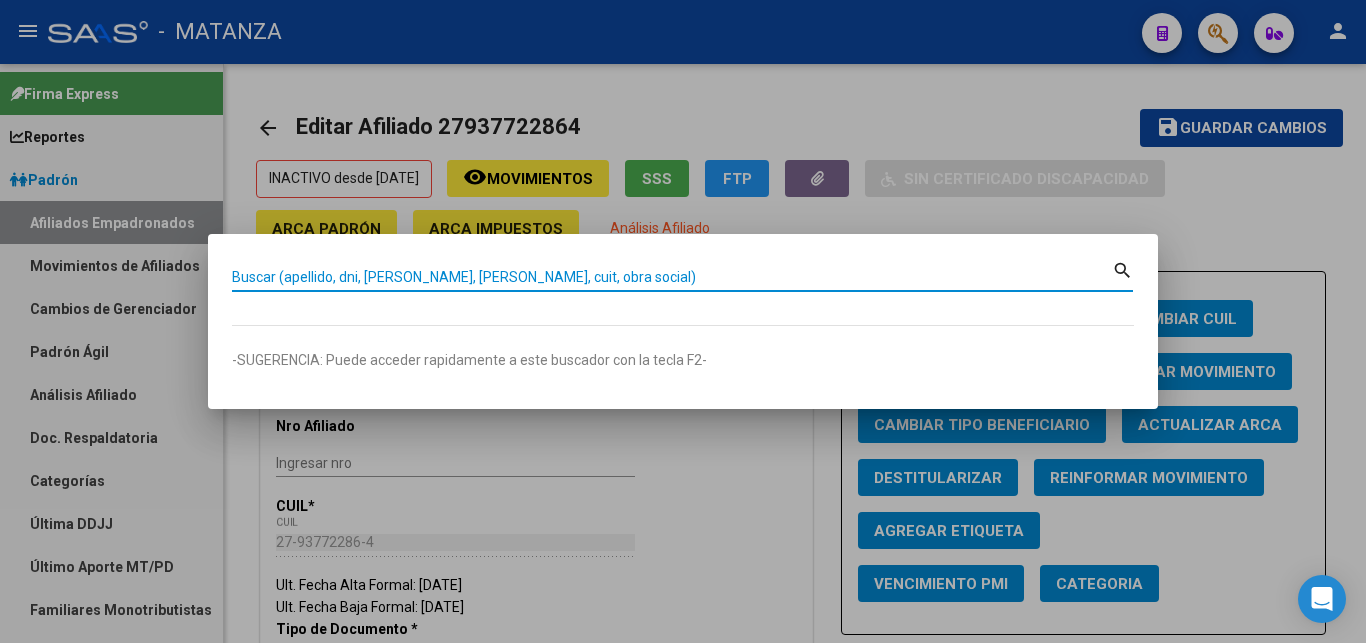 click on "Buscar (apellido, dni, [PERSON_NAME], [PERSON_NAME], cuit, obra social)" at bounding box center (672, 277) 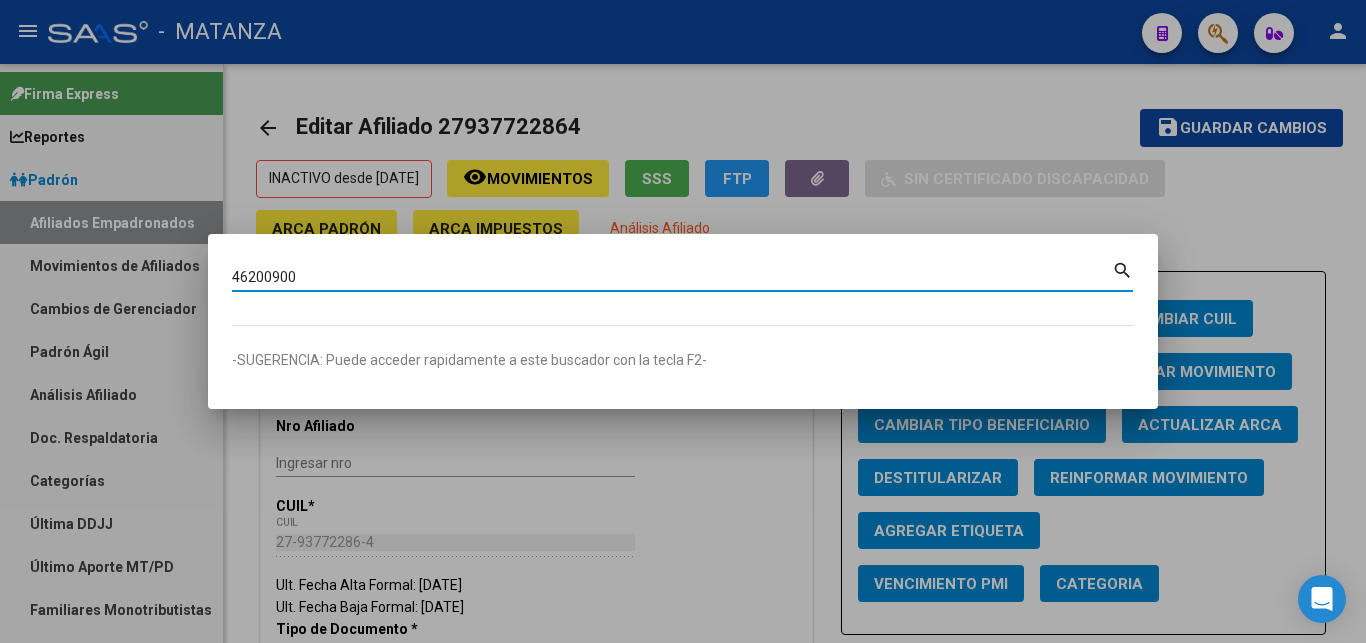type on "46200900" 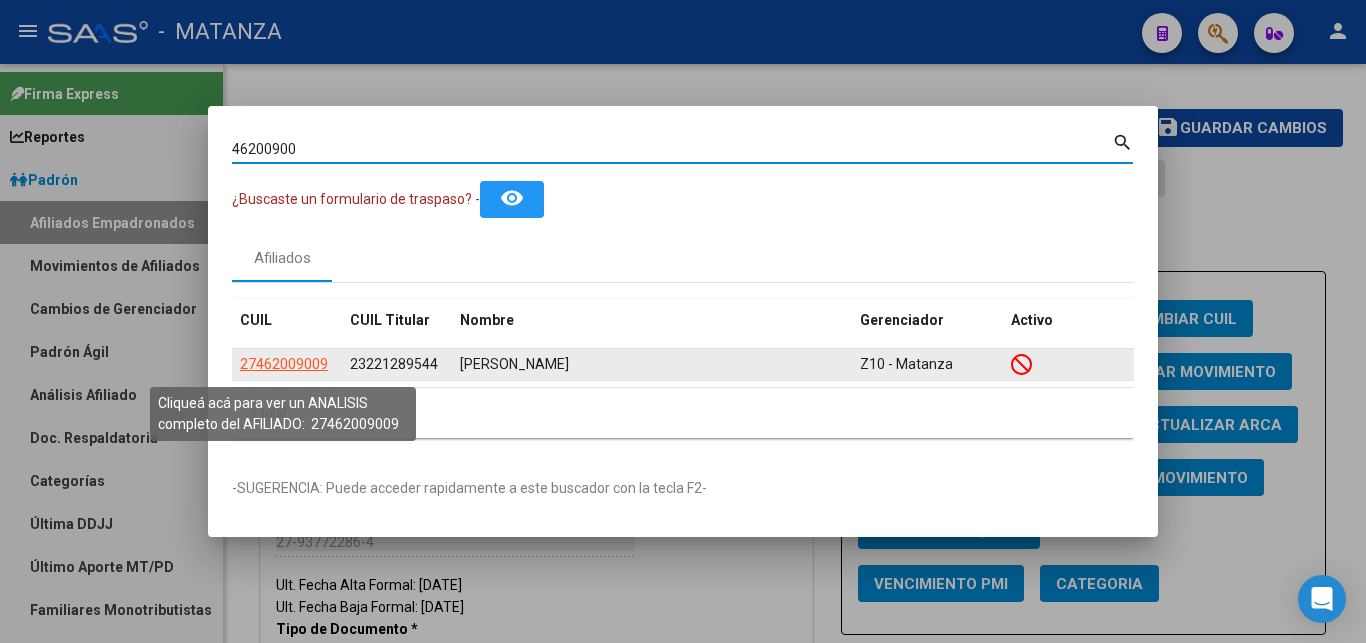 click on "27462009009" 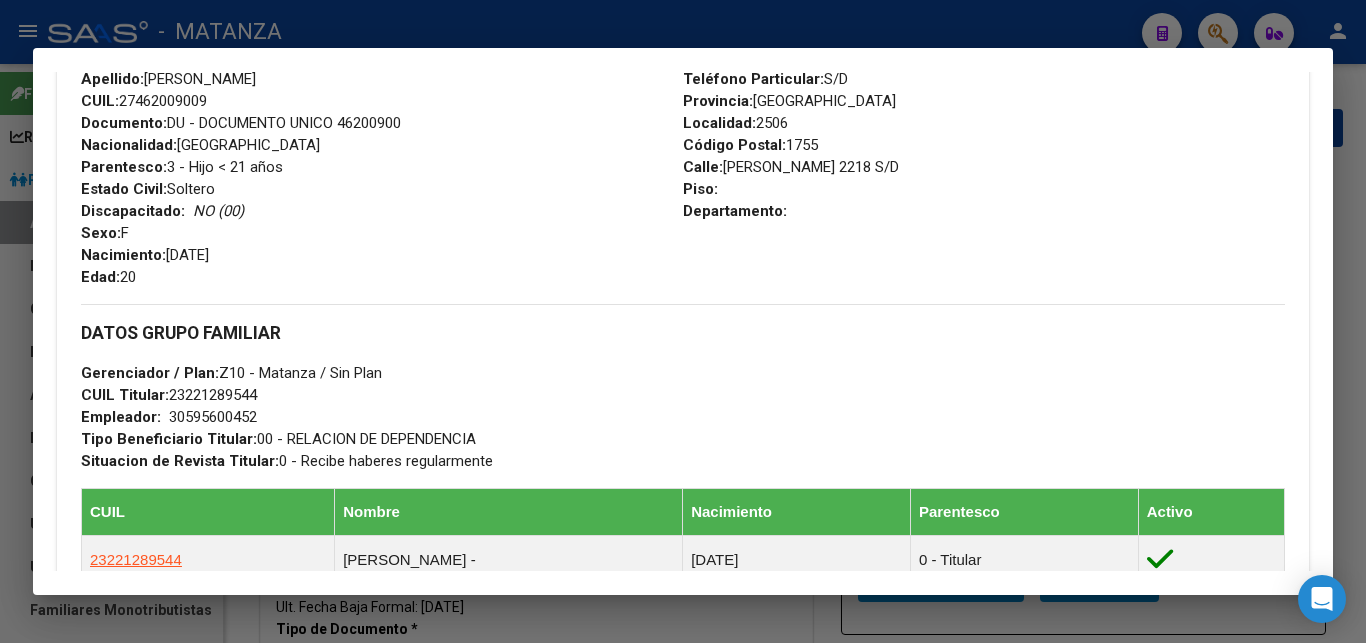 scroll, scrollTop: 714, scrollLeft: 0, axis: vertical 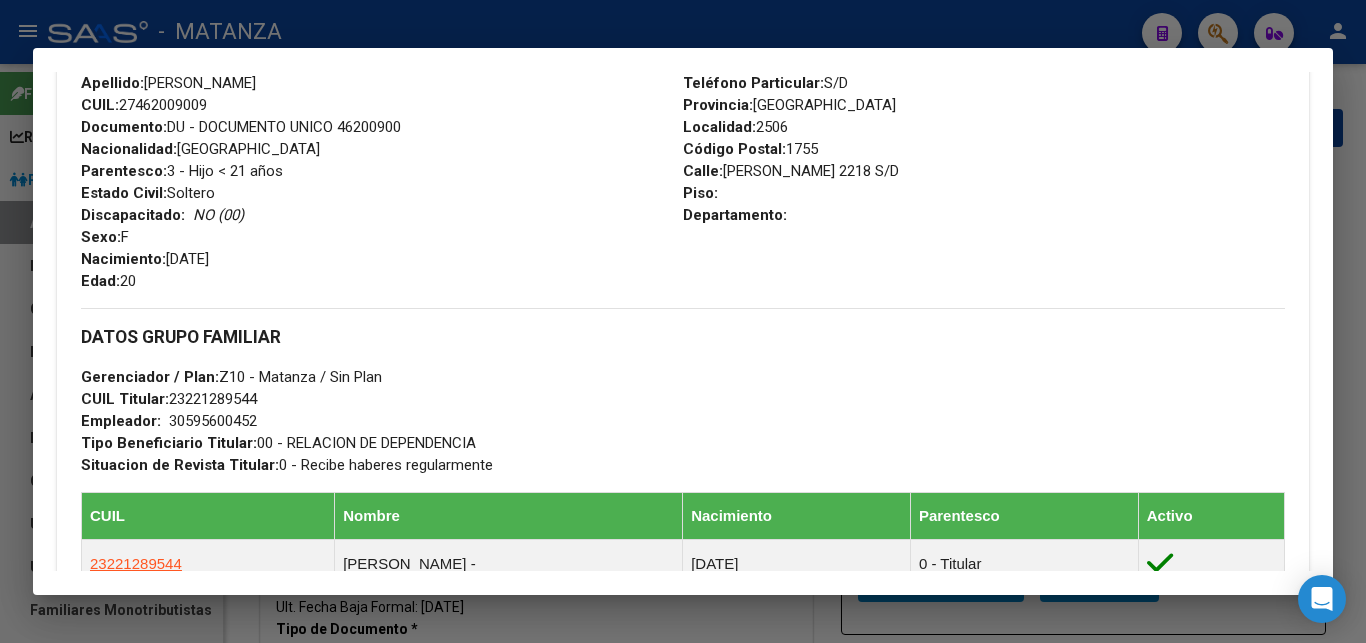 click at bounding box center [683, 321] 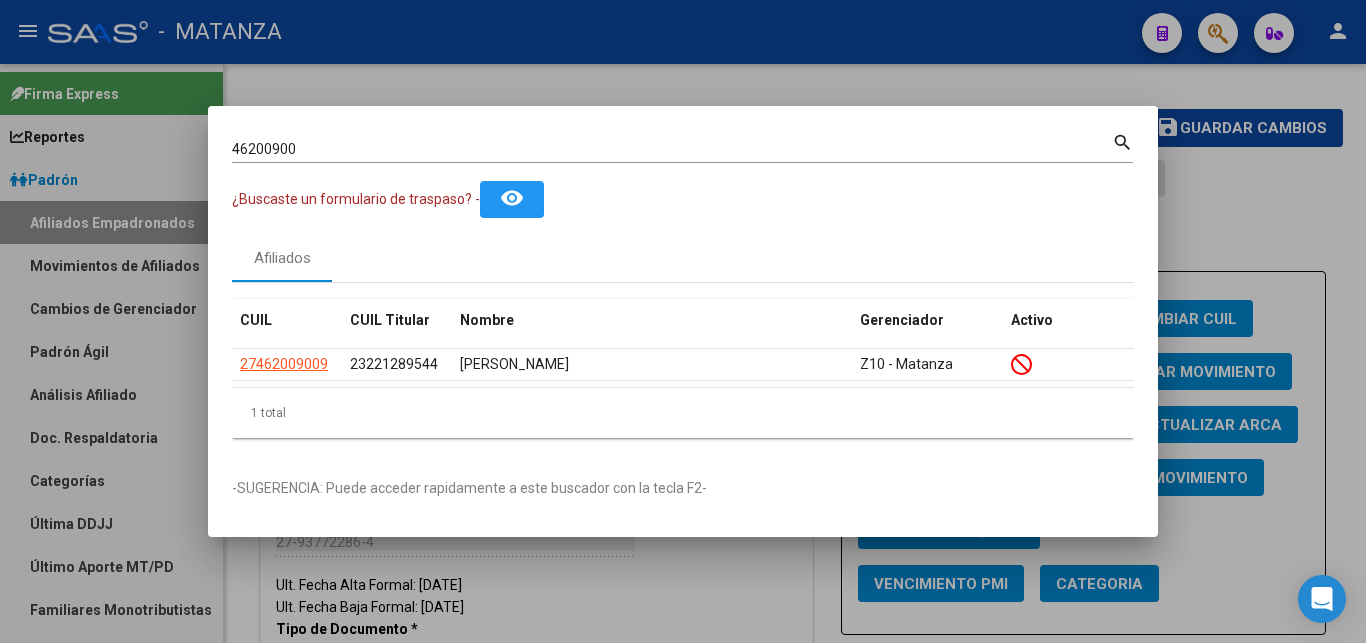 click at bounding box center [683, 321] 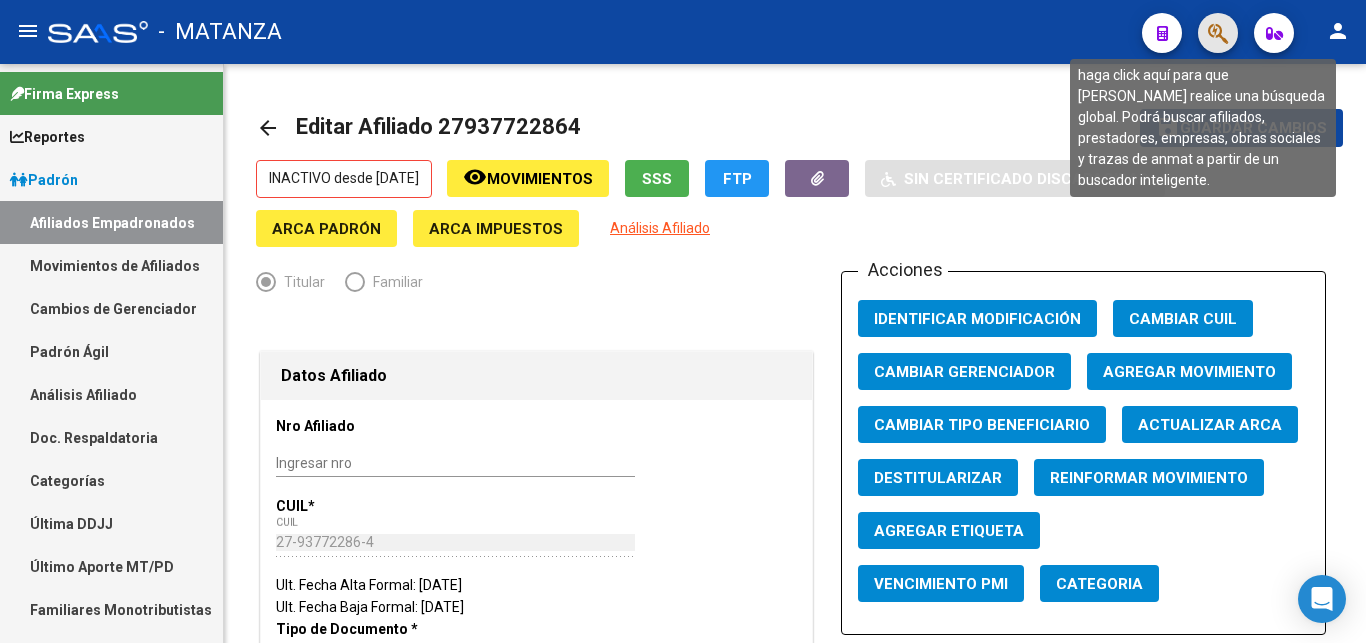 click 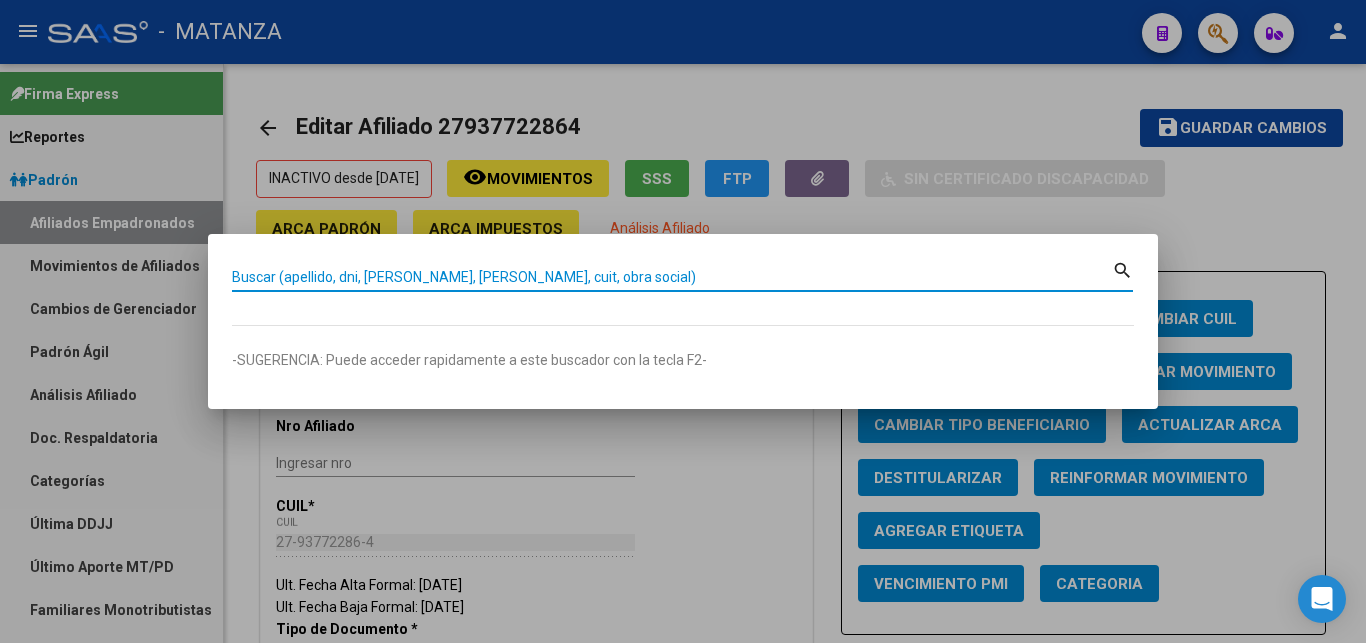click on "Buscar (apellido, dni, [PERSON_NAME], [PERSON_NAME], cuit, obra social)" at bounding box center (672, 277) 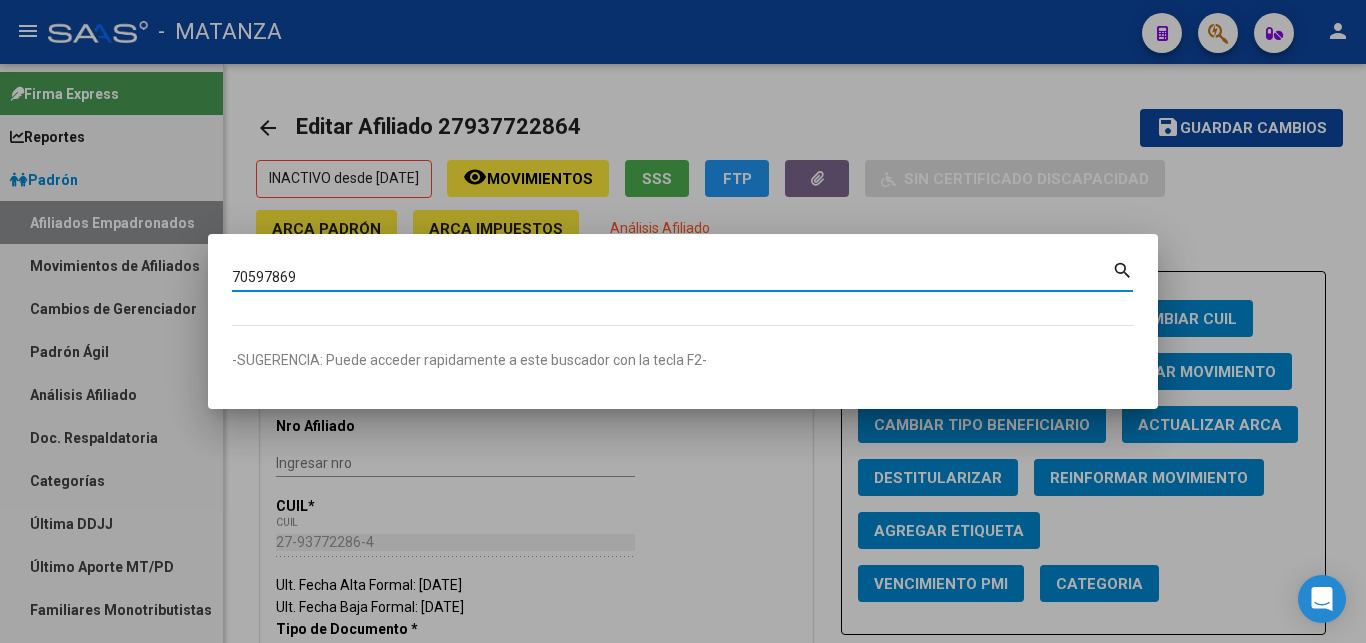 type on "70597869" 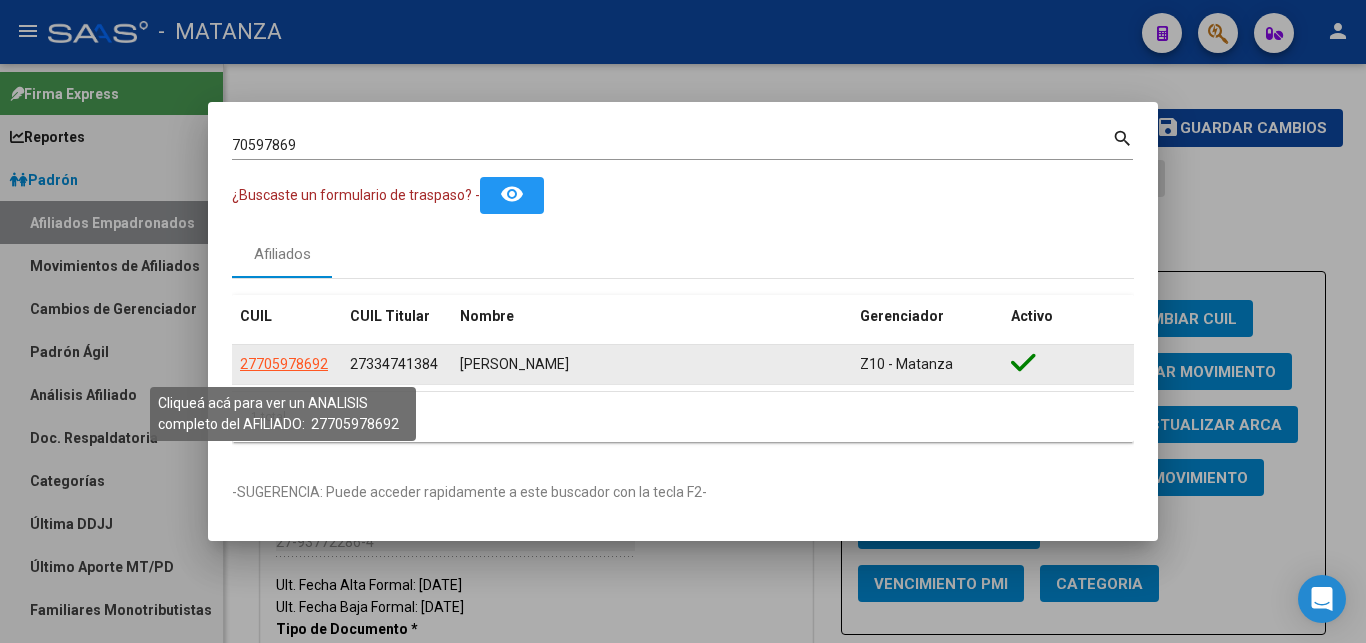 click on "27705978692" 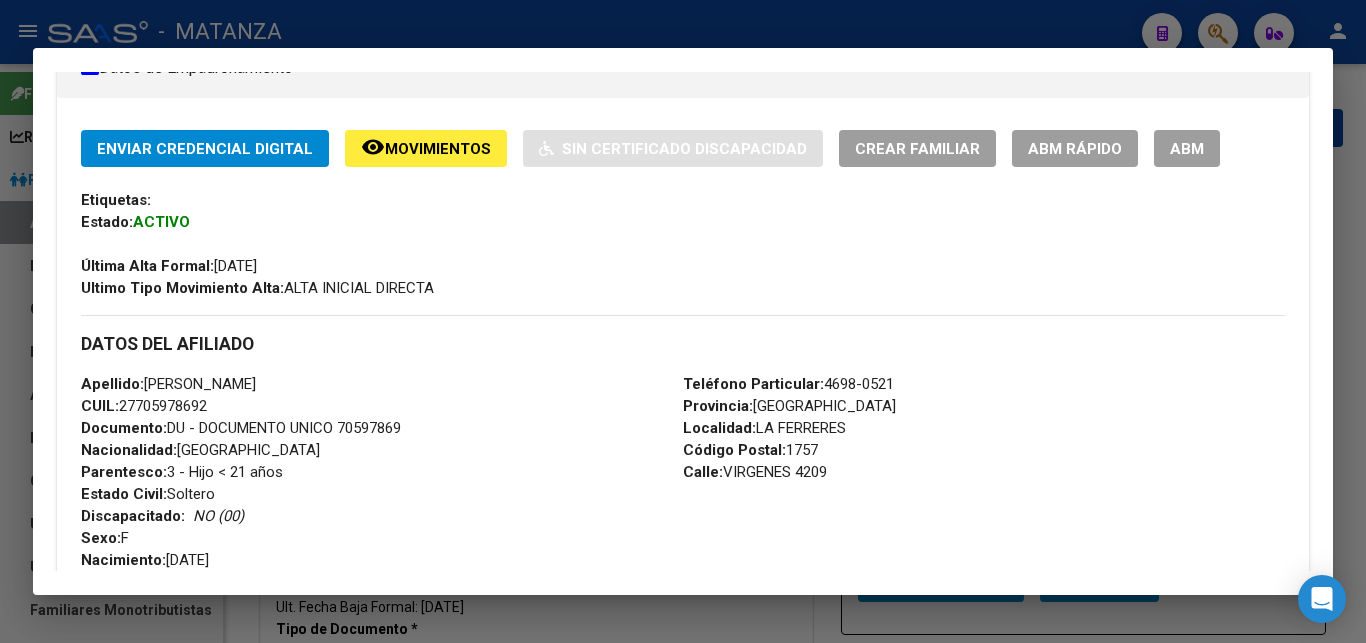 scroll, scrollTop: 306, scrollLeft: 0, axis: vertical 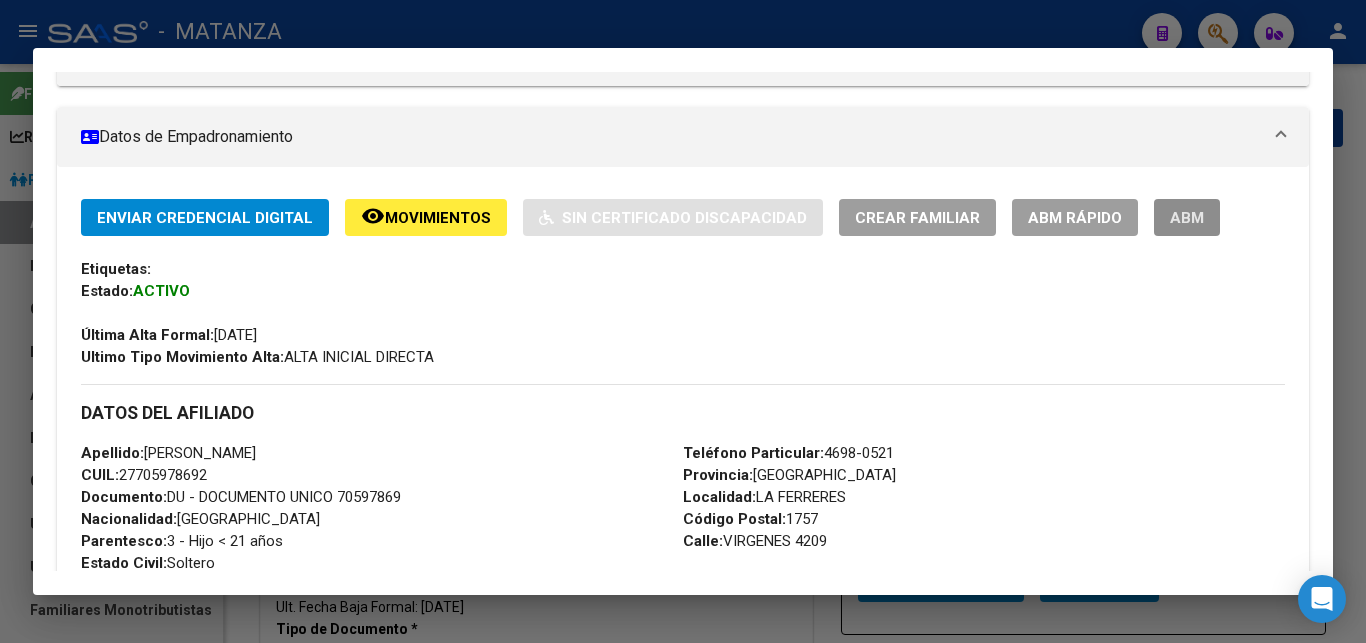 click on "ABM" at bounding box center (1187, 218) 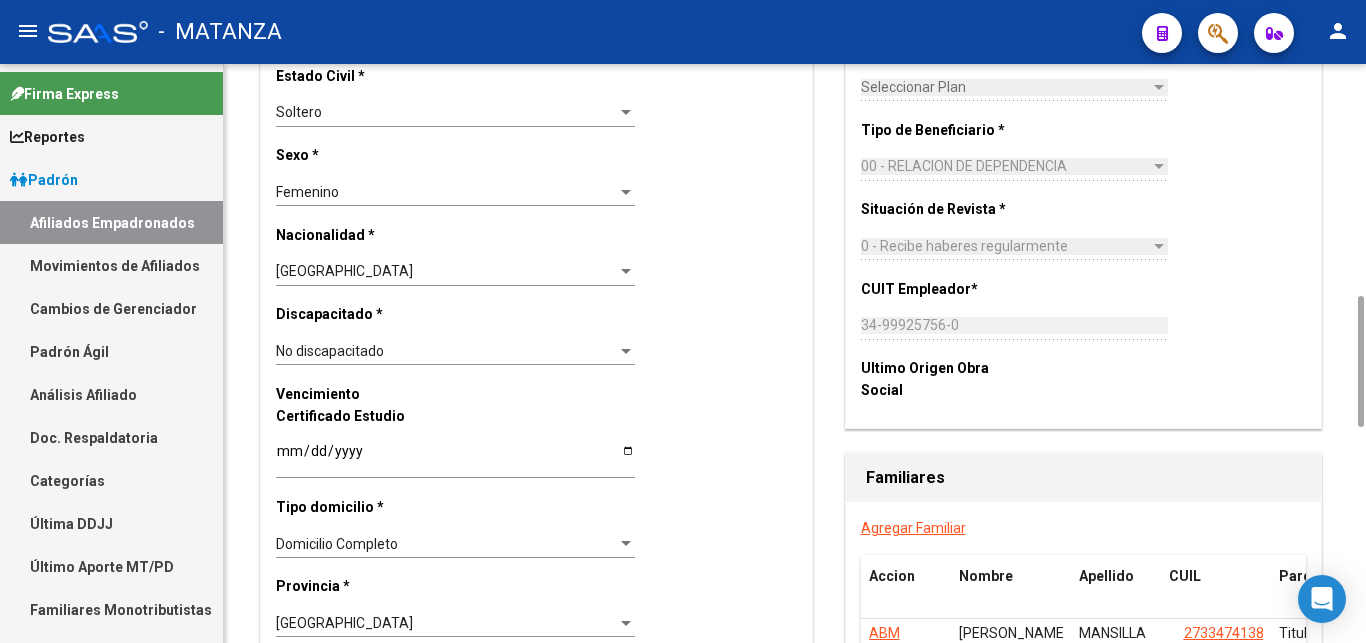 scroll, scrollTop: 1224, scrollLeft: 0, axis: vertical 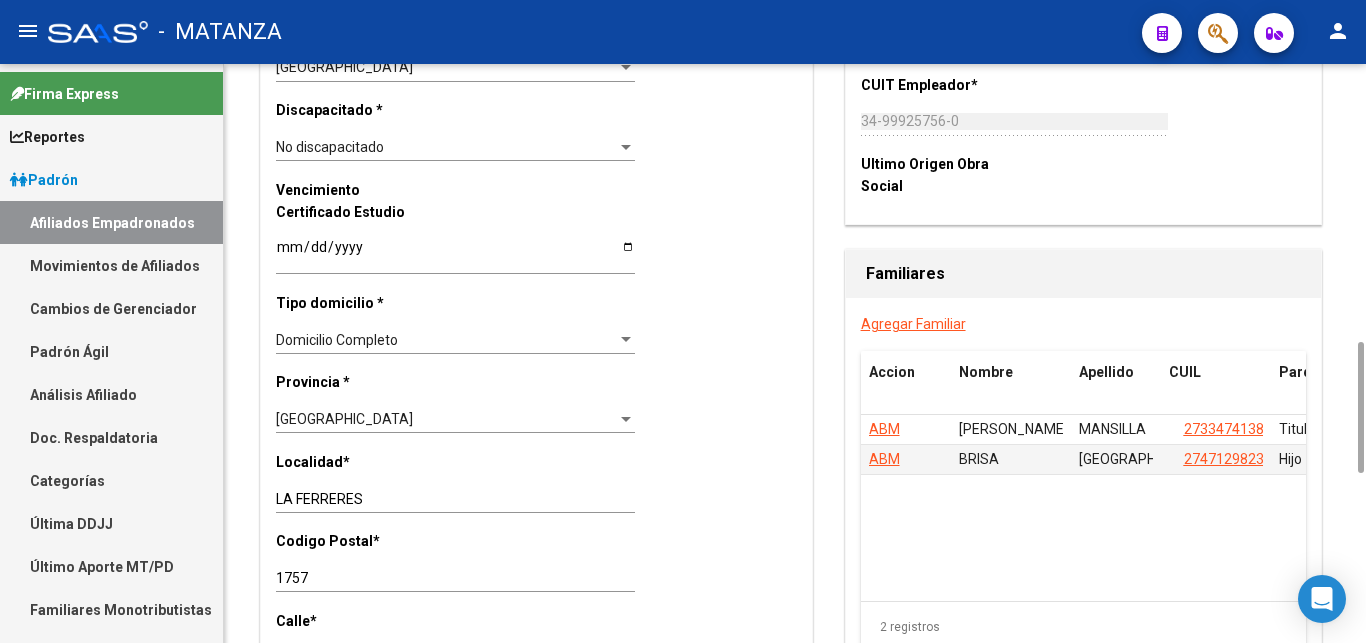 click on "LA FERRERES" at bounding box center [455, 499] 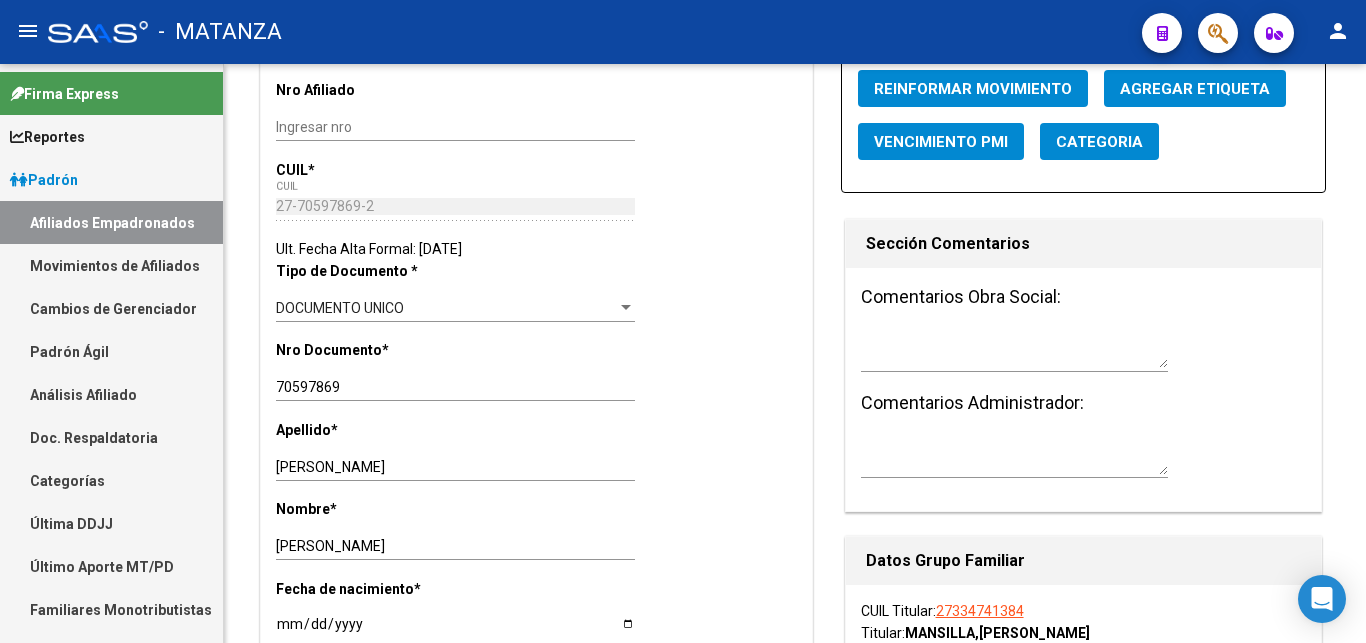 scroll, scrollTop: 0, scrollLeft: 0, axis: both 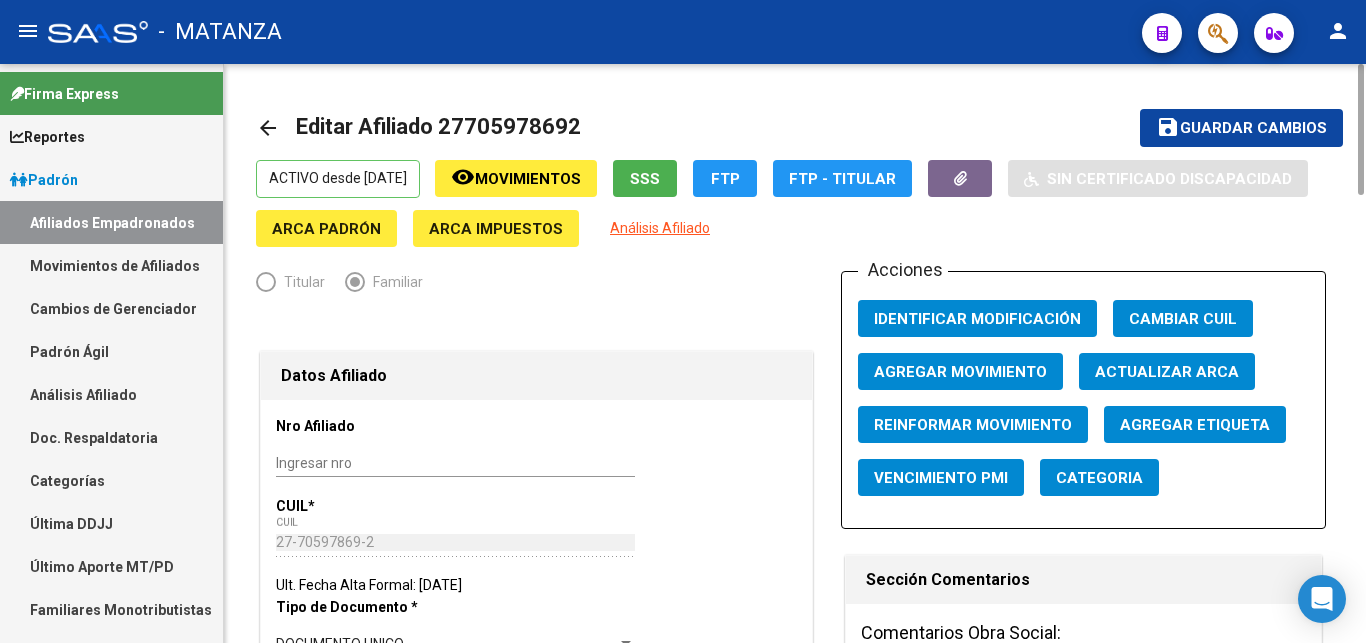type on "LA FERRERE" 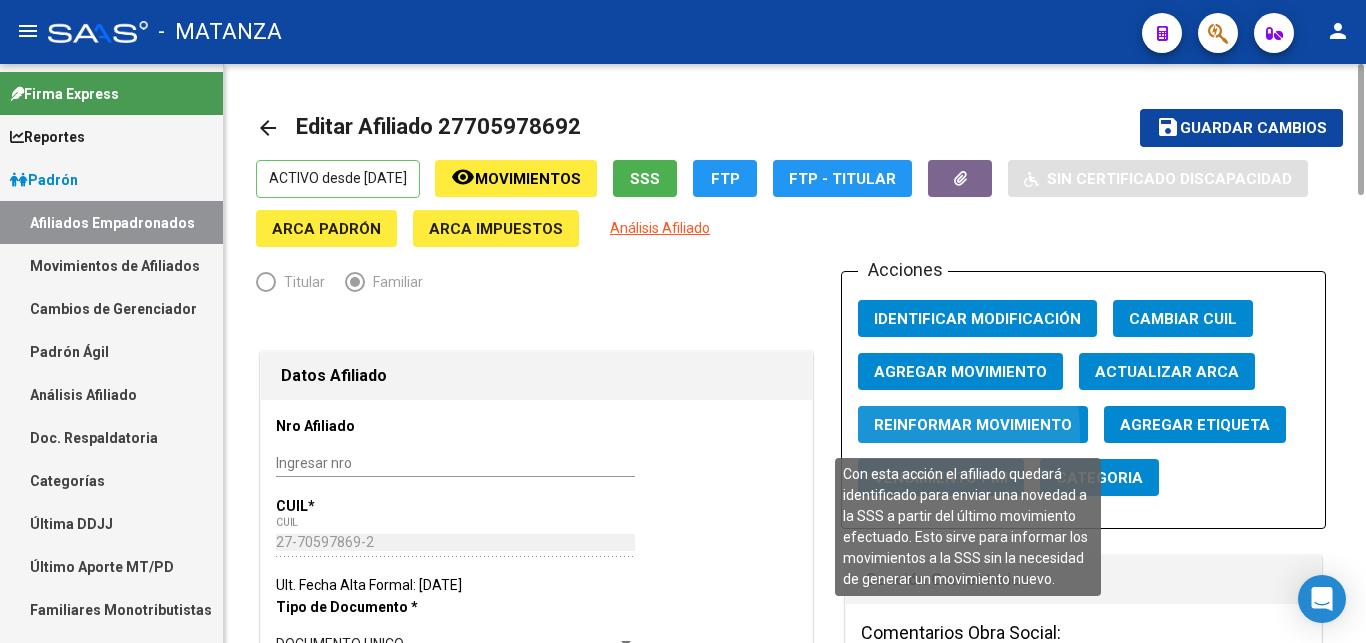 click on "Reinformar Movimiento" 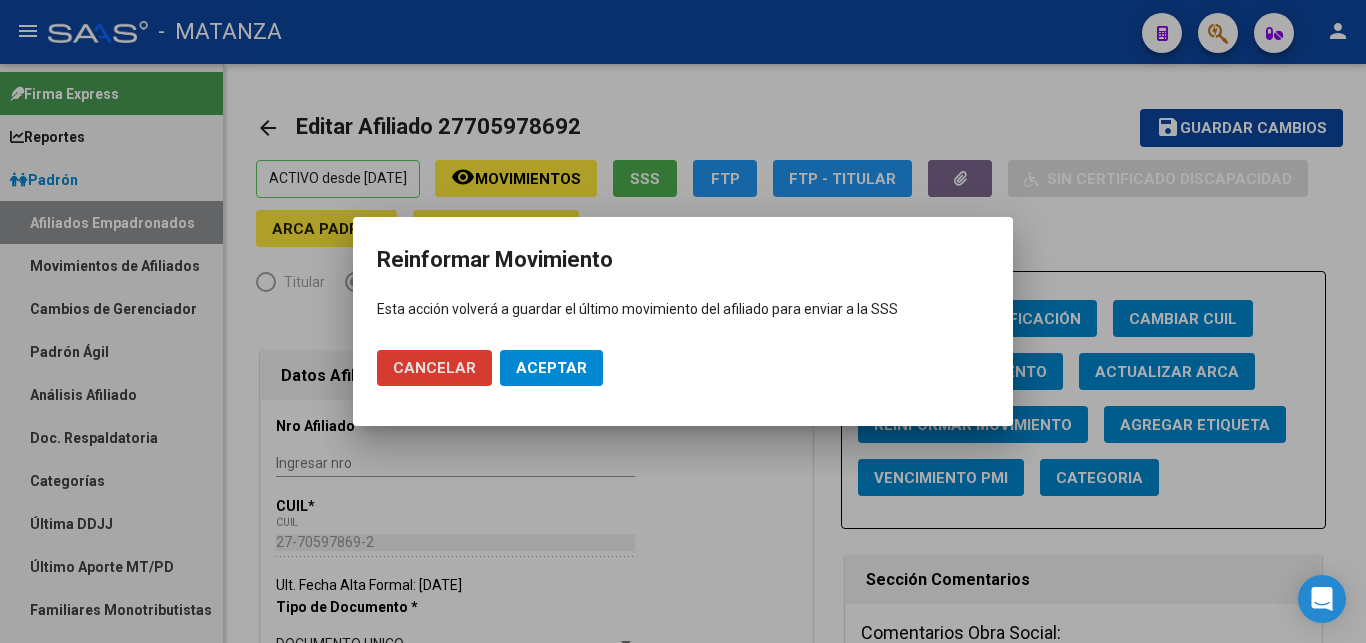 click on "Aceptar" at bounding box center (551, 368) 